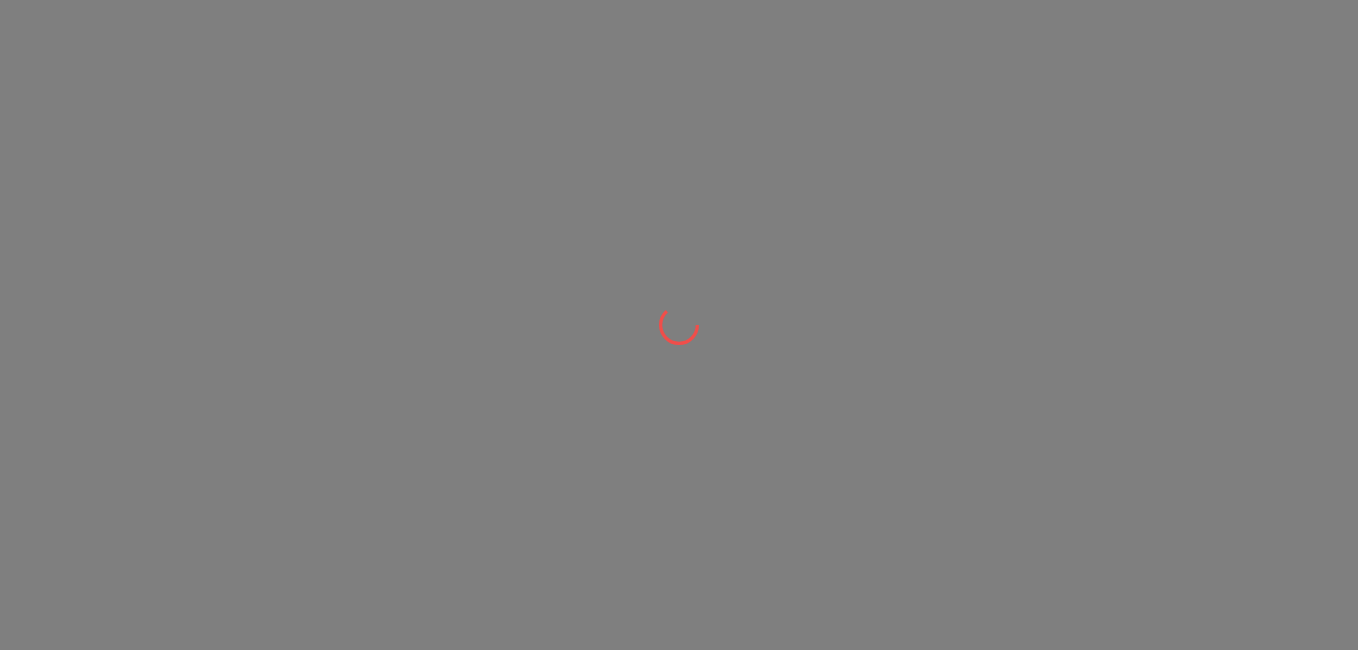 scroll, scrollTop: 0, scrollLeft: 0, axis: both 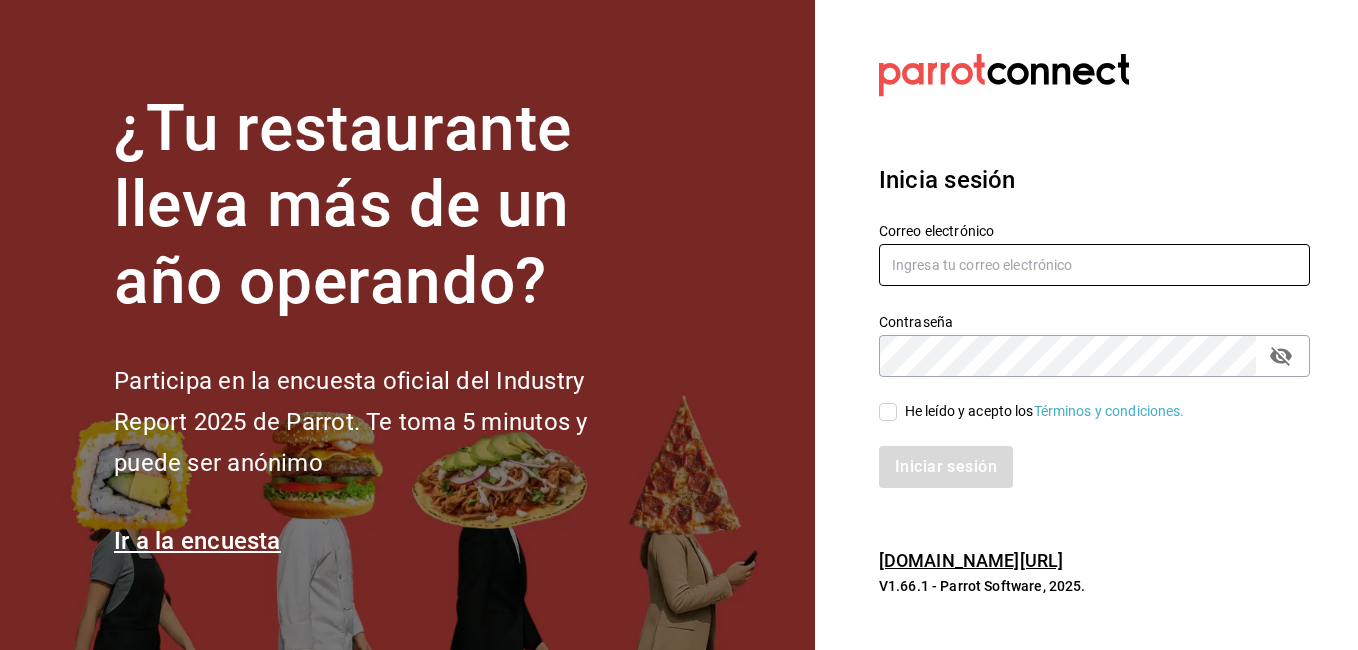 click at bounding box center (1094, 265) 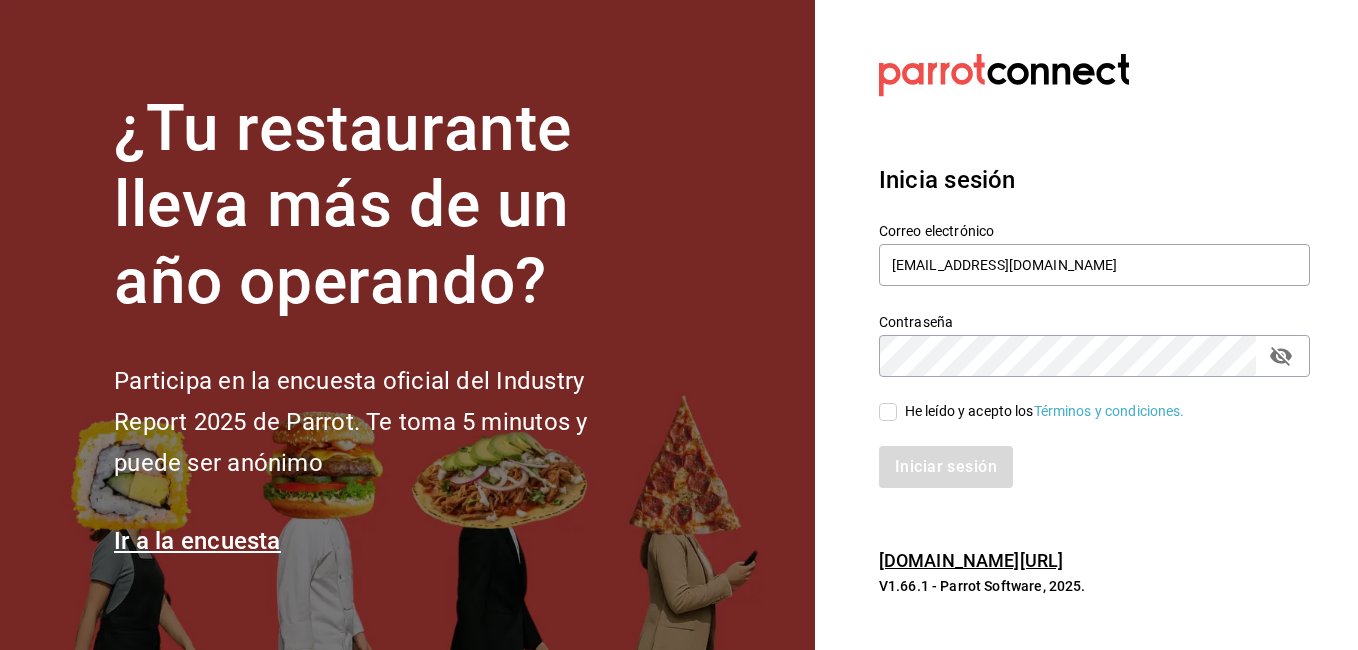 click on "He leído y acepto los  Términos y condiciones." at bounding box center (888, 412) 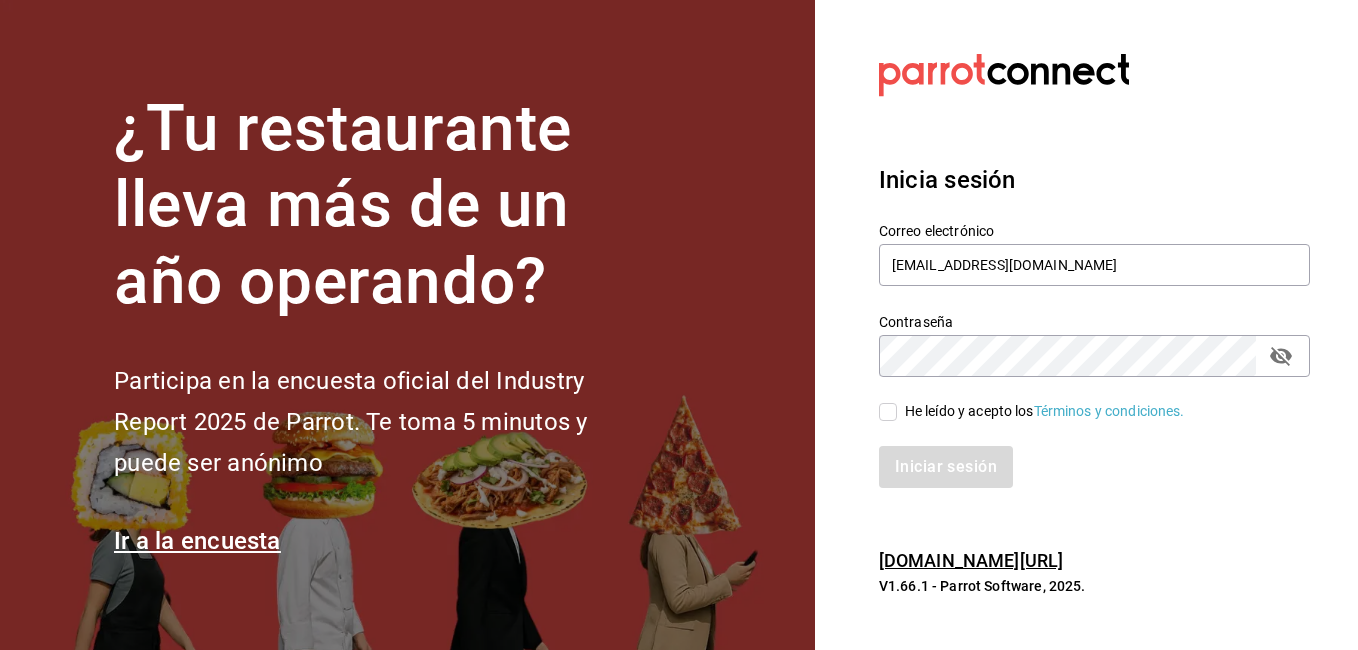 checkbox on "true" 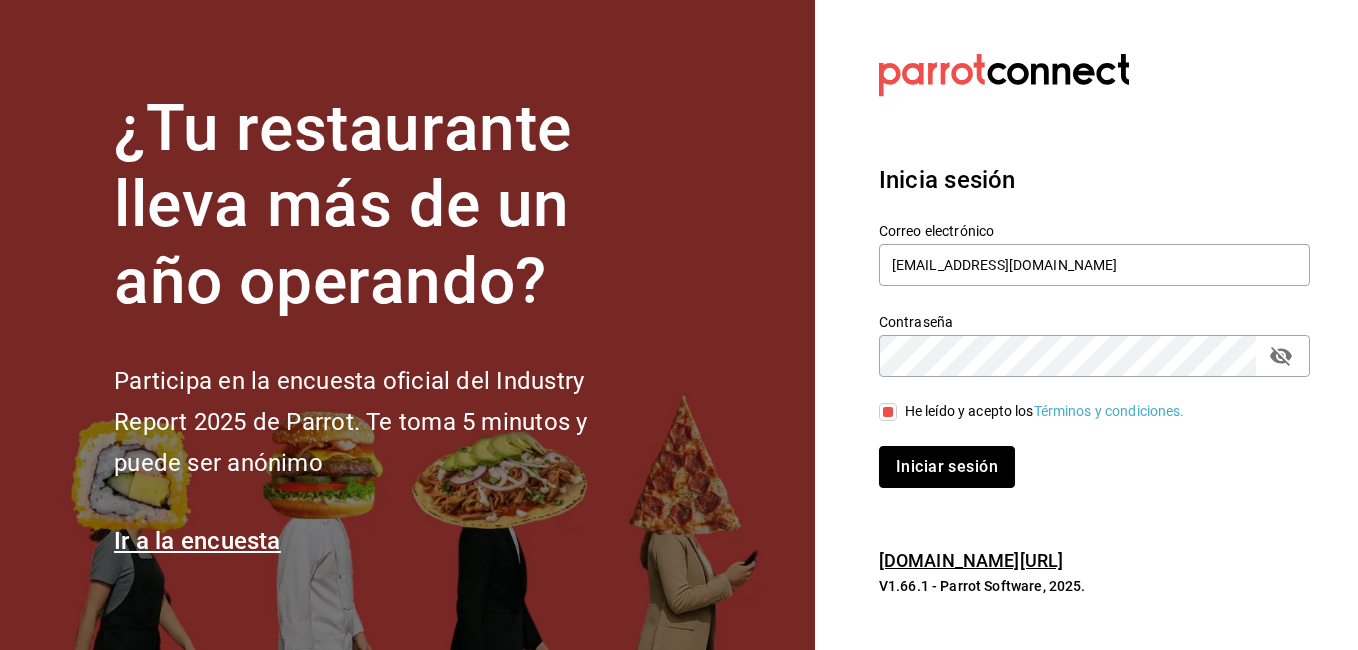 click on "Iniciar sesión" at bounding box center (947, 467) 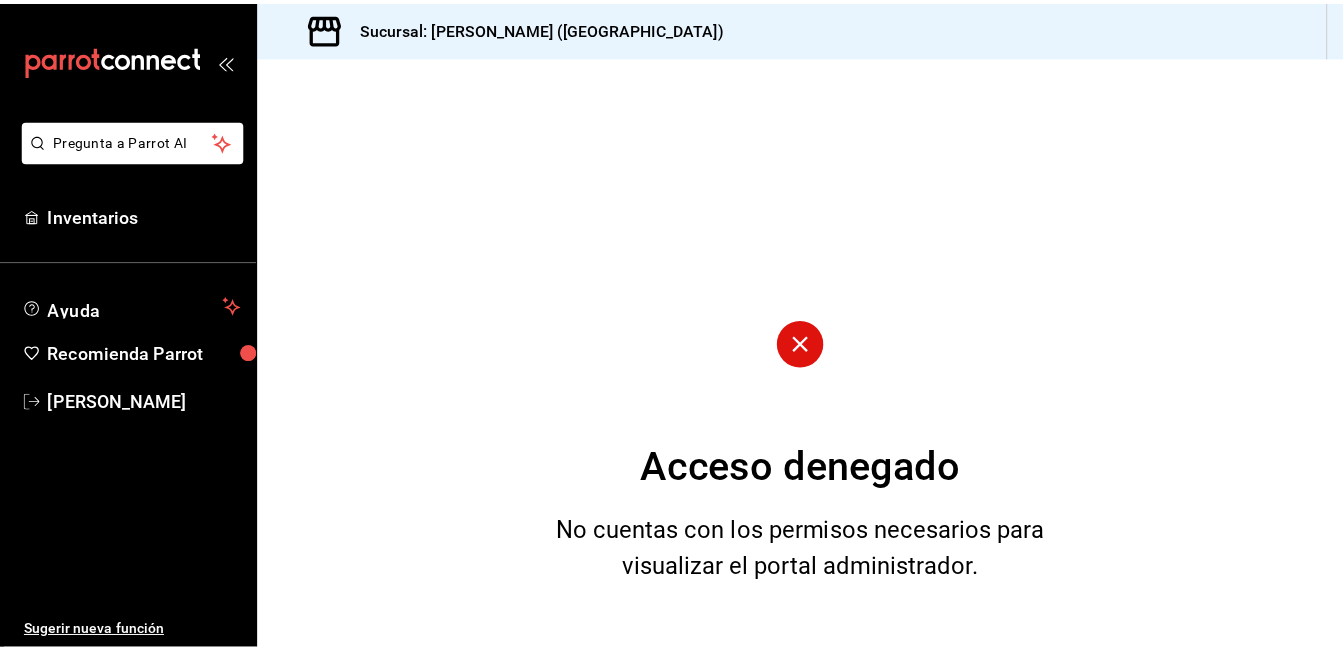 scroll, scrollTop: 0, scrollLeft: 0, axis: both 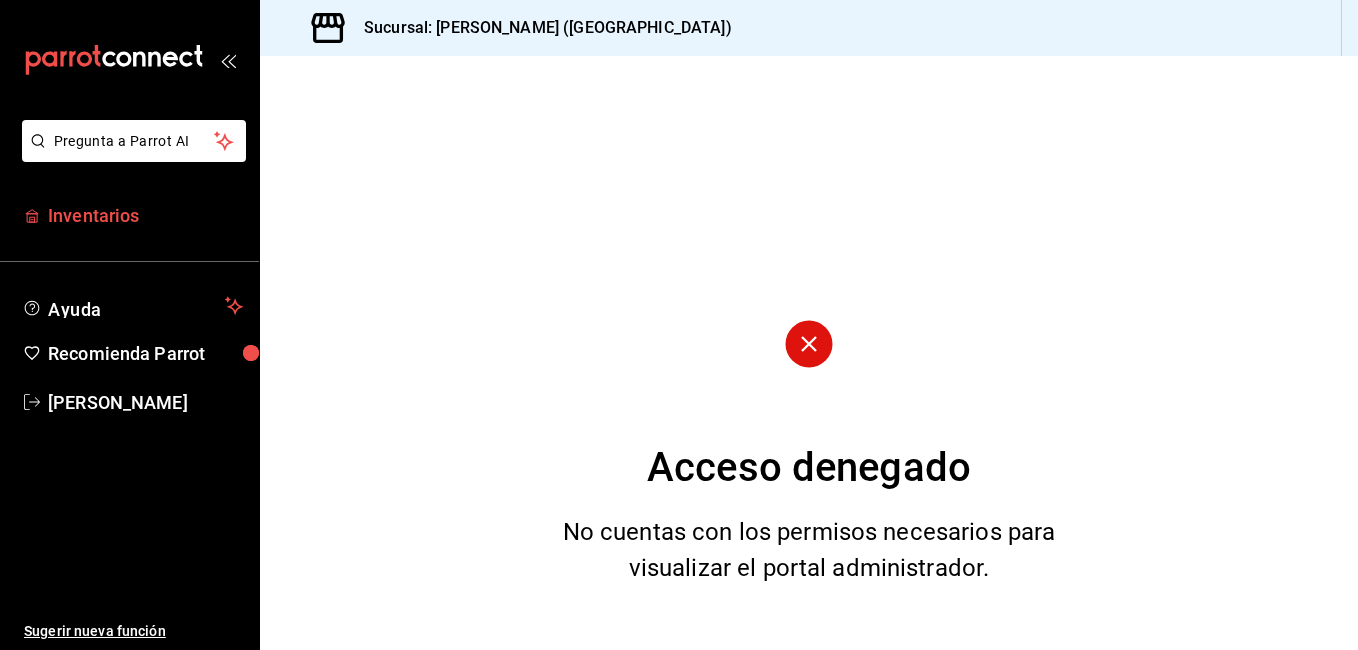 click on "Inventarios" at bounding box center (145, 215) 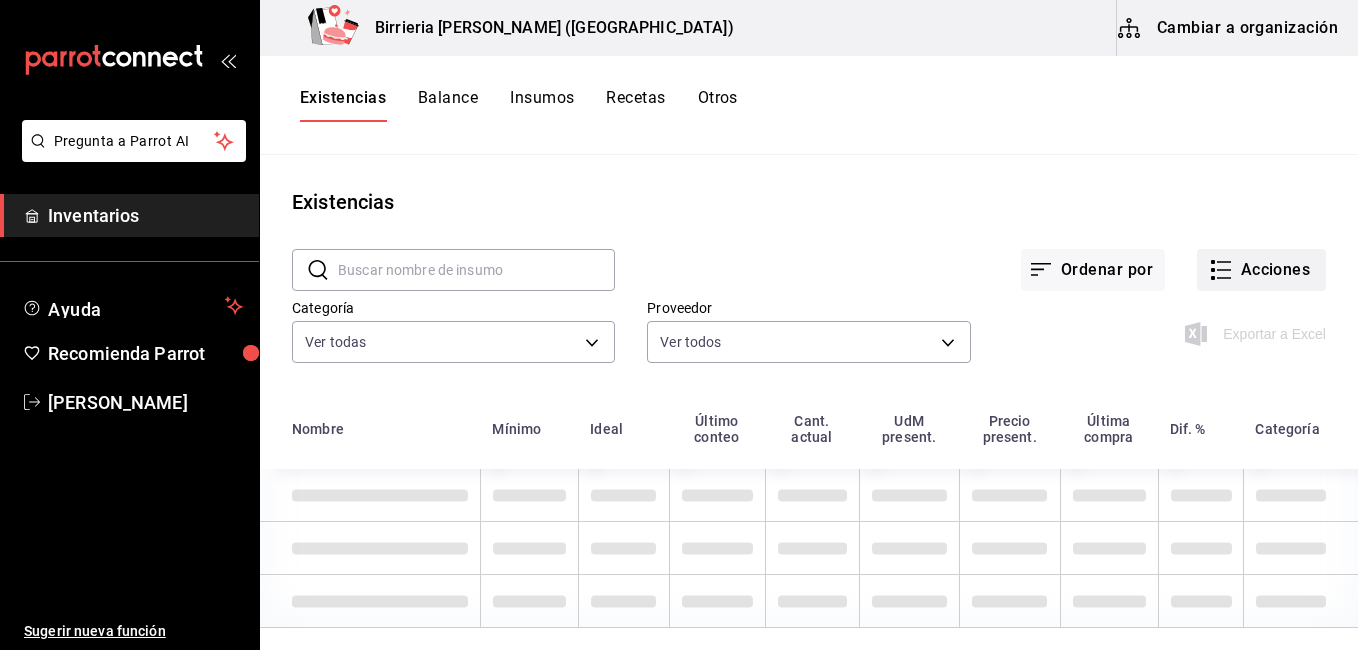click on "Acciones" at bounding box center [1261, 270] 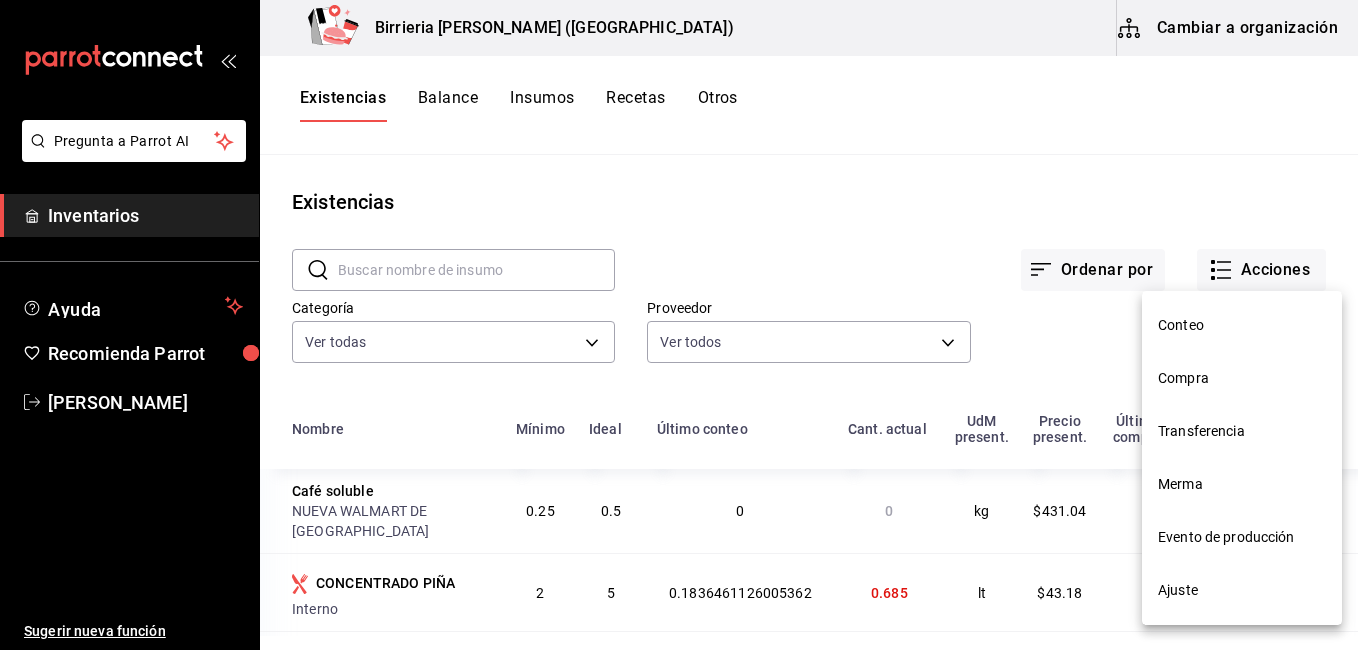 click on "Compra" at bounding box center [1242, 378] 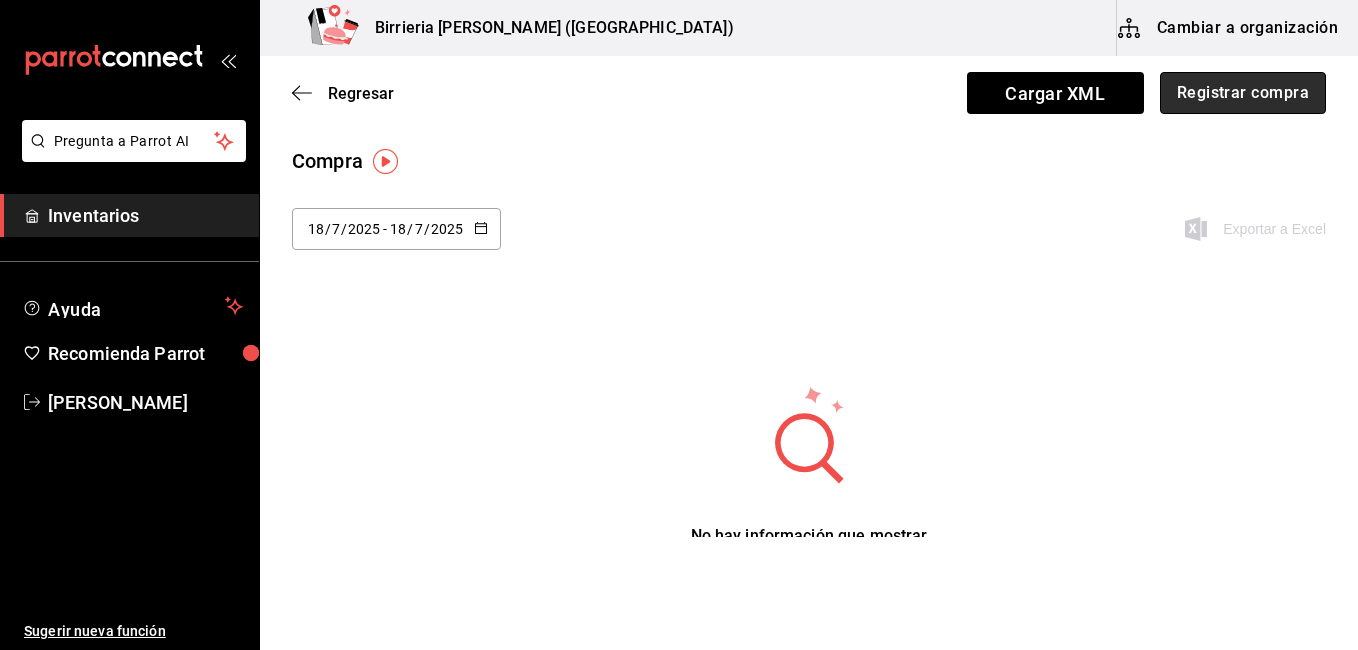 click on "Registrar compra" at bounding box center (1243, 93) 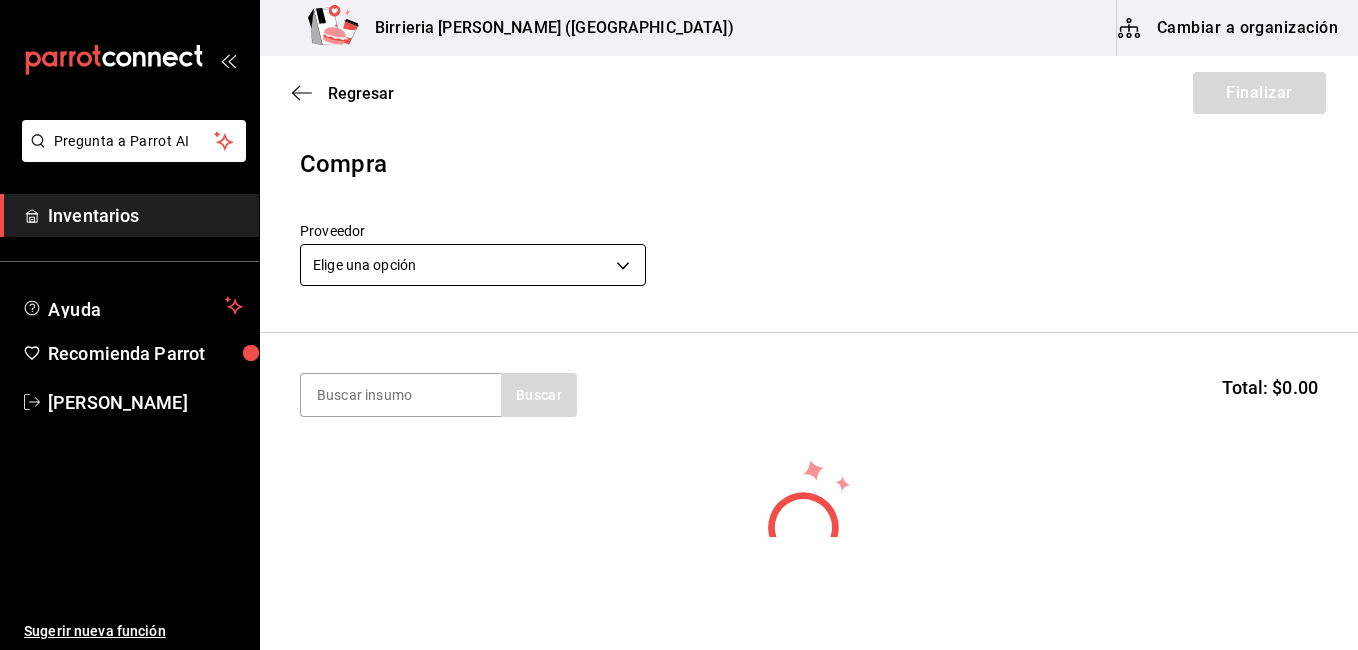 click on "Pregunta a Parrot AI Inventarios   Ayuda Recomienda Parrot   Ivan Lujan   Sugerir nueva función   Birrieria Mendoza (Zacatecas) Cambiar a organización Regresar Finalizar Compra Proveedor Elige una opción default Buscar Total: $0.00 No hay insumos a mostrar. Busca un insumo para agregarlo a la lista GANA 1 MES GRATIS EN TU SUSCRIPCIÓN AQUÍ ¿Recuerdas cómo empezó tu restaurante?
Hoy puedes ayudar a un colega a tener el mismo cambio que tú viviste.
Recomienda Parrot directamente desde tu Portal Administrador.
Es fácil y rápido.
🎁 Por cada restaurante que se una, ganas 1 mes gratis. Ver video tutorial Ir a video Pregunta a Parrot AI Inventarios   Ayuda Recomienda Parrot   Ivan Lujan   Sugerir nueva función   Editar Eliminar Visitar centro de ayuda (81) 2046 6363 soporte@parrotsoftware.io Visitar centro de ayuda (81) 2046 6363 soporte@parrotsoftware.io" at bounding box center [679, 268] 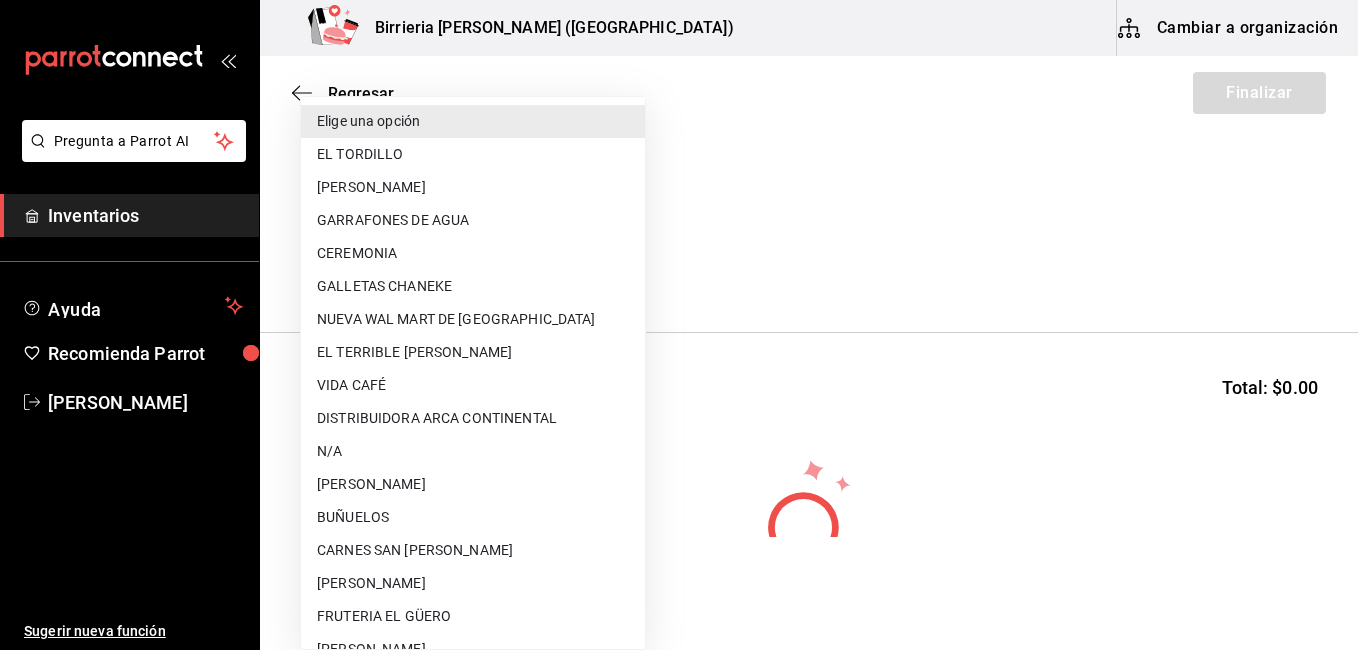 click on "EL TORDILLO" at bounding box center (473, 154) 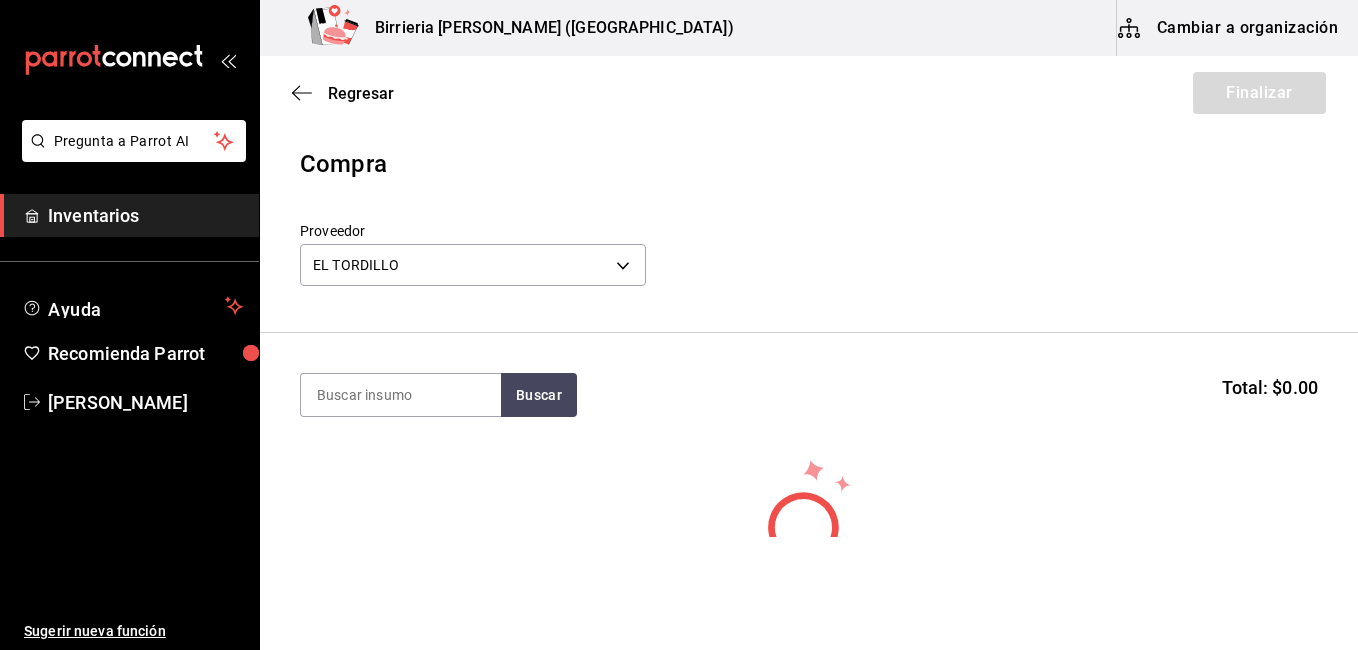 click on "Buscar Total: $0.00" at bounding box center (809, 395) 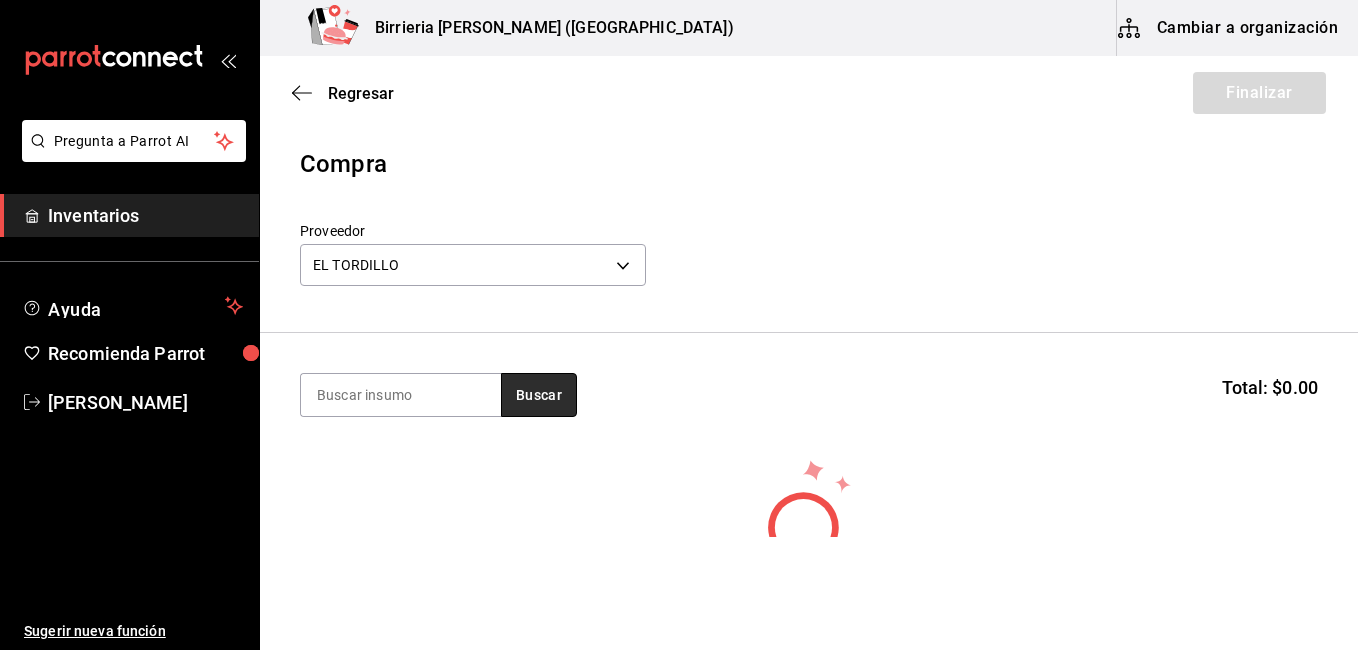 click on "Buscar" at bounding box center (539, 395) 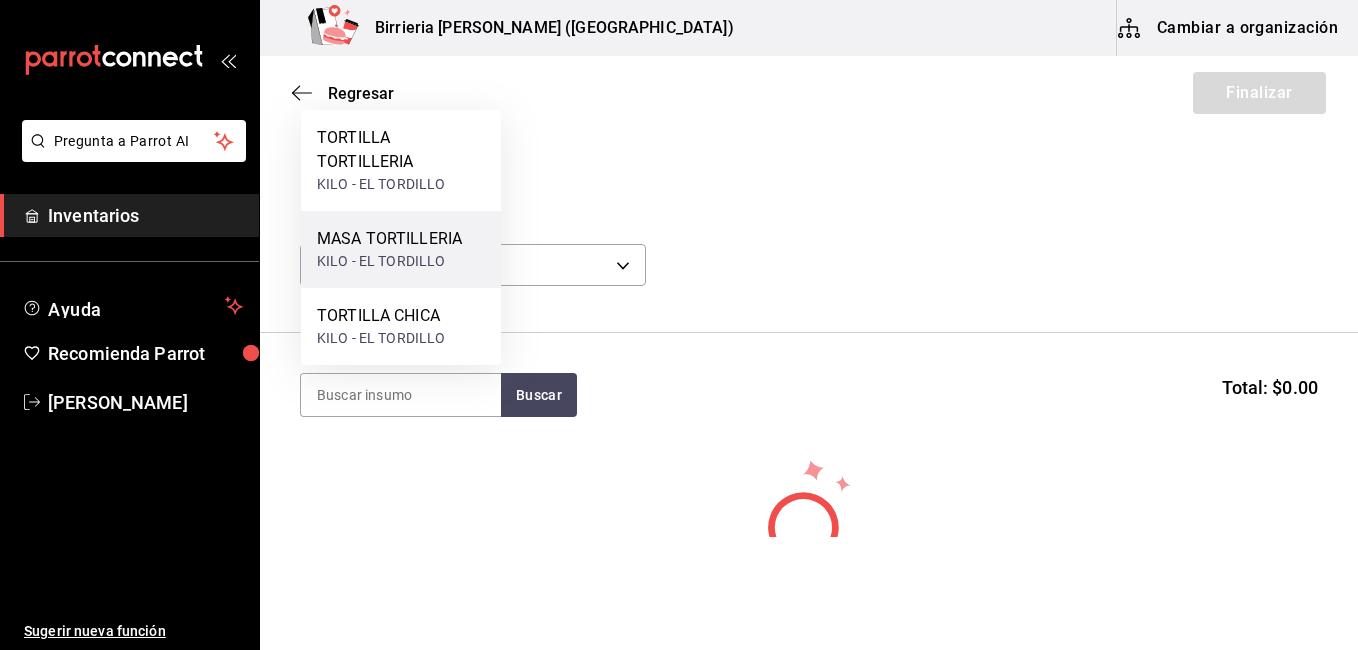 click on "MASA TORTILLERIA" at bounding box center (389, 239) 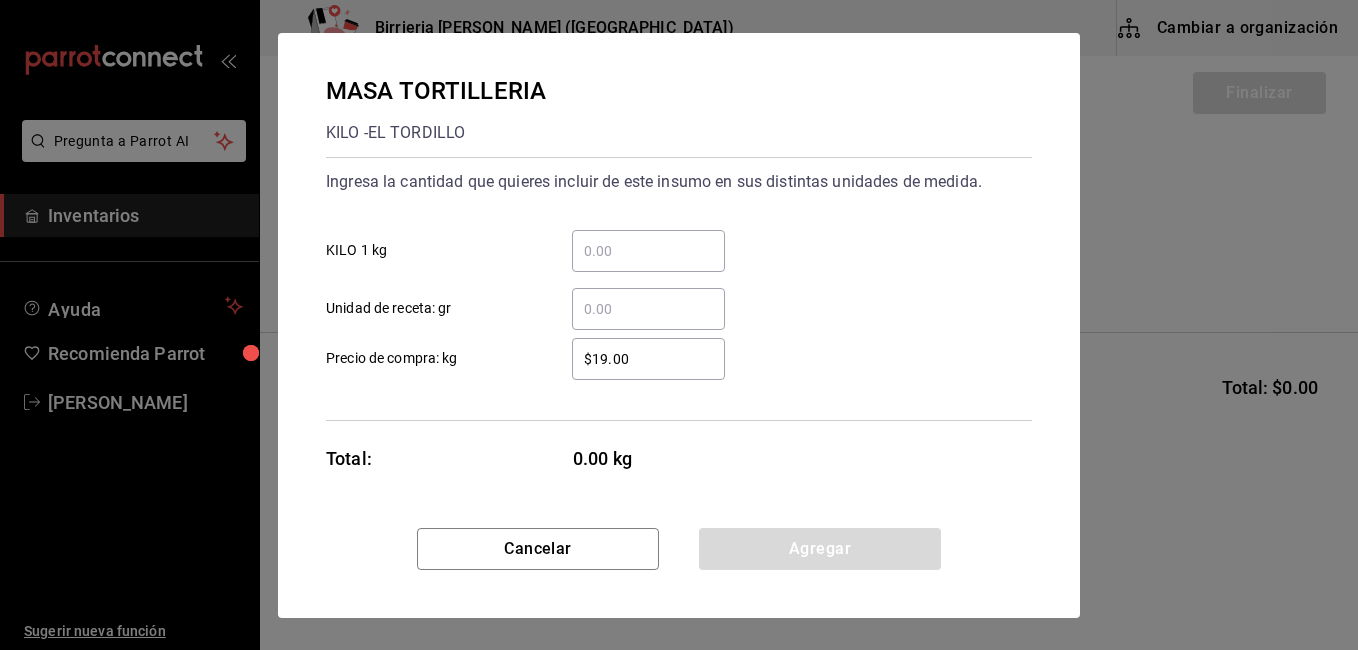 click on "​ KILO 1 kg" at bounding box center (648, 251) 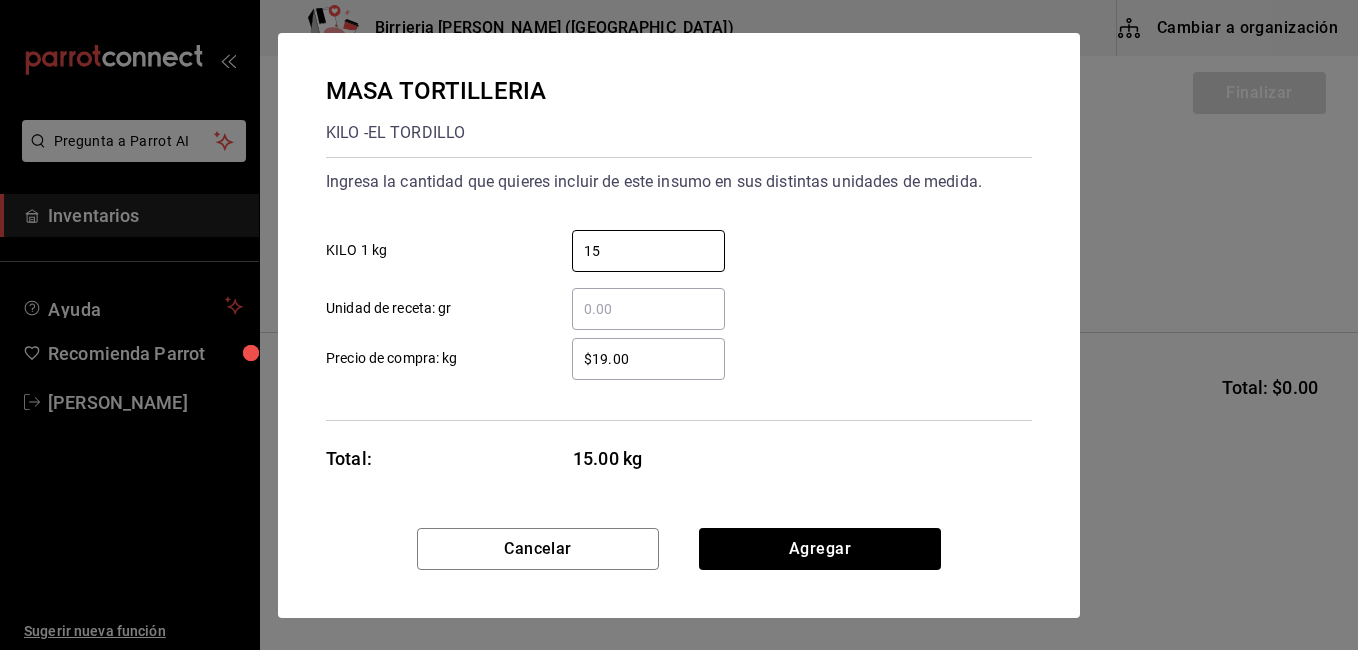 type on "15" 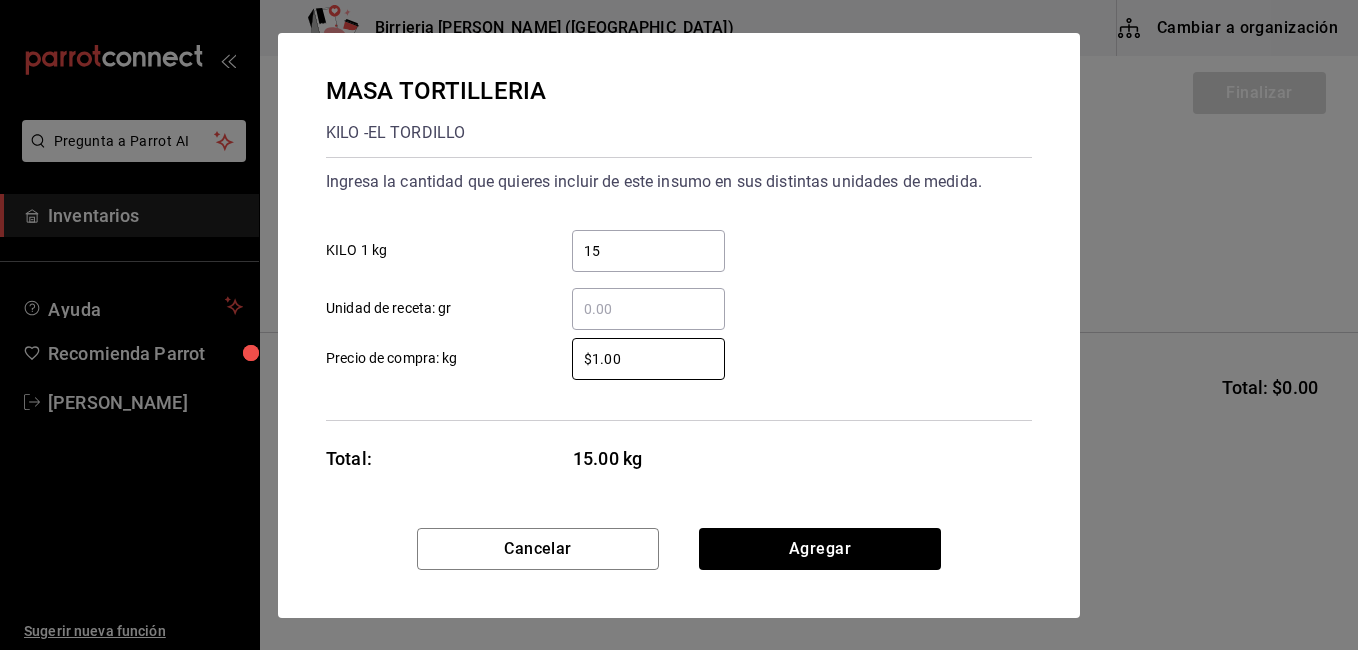type on "$17.00" 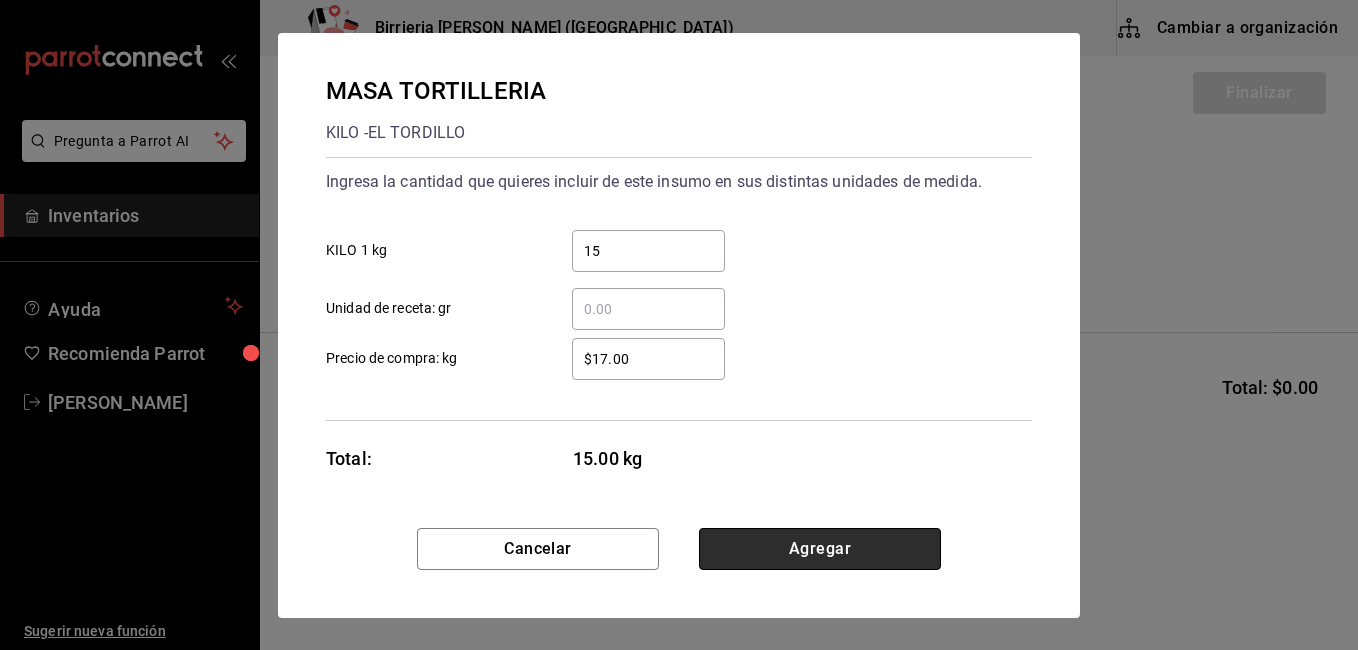 click on "Agregar" at bounding box center [820, 549] 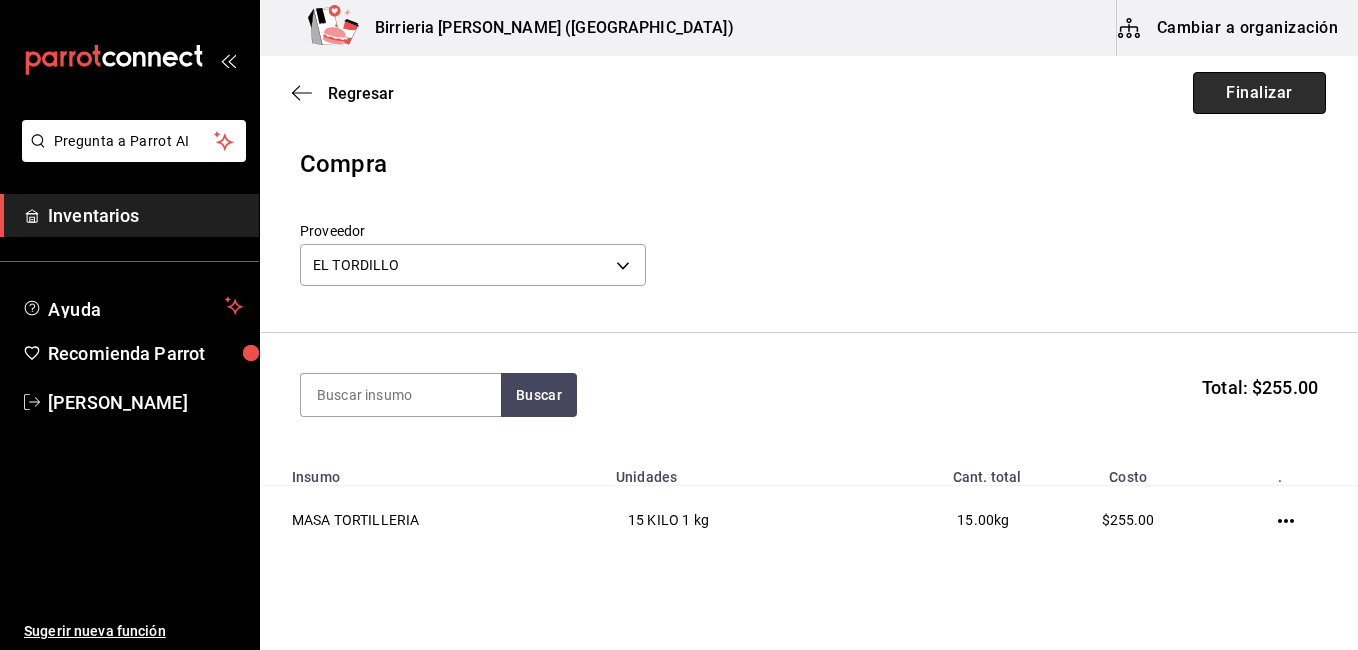 click on "Finalizar" at bounding box center (1259, 93) 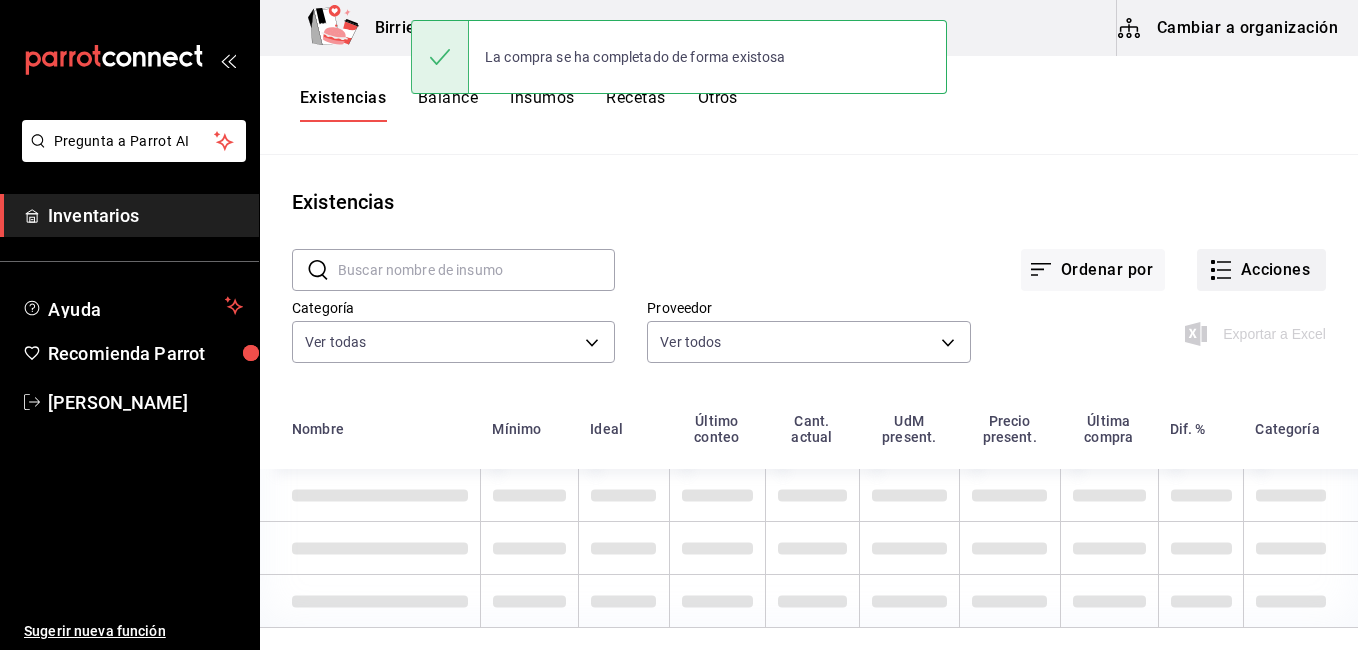 click on "Existencias" at bounding box center (809, 202) 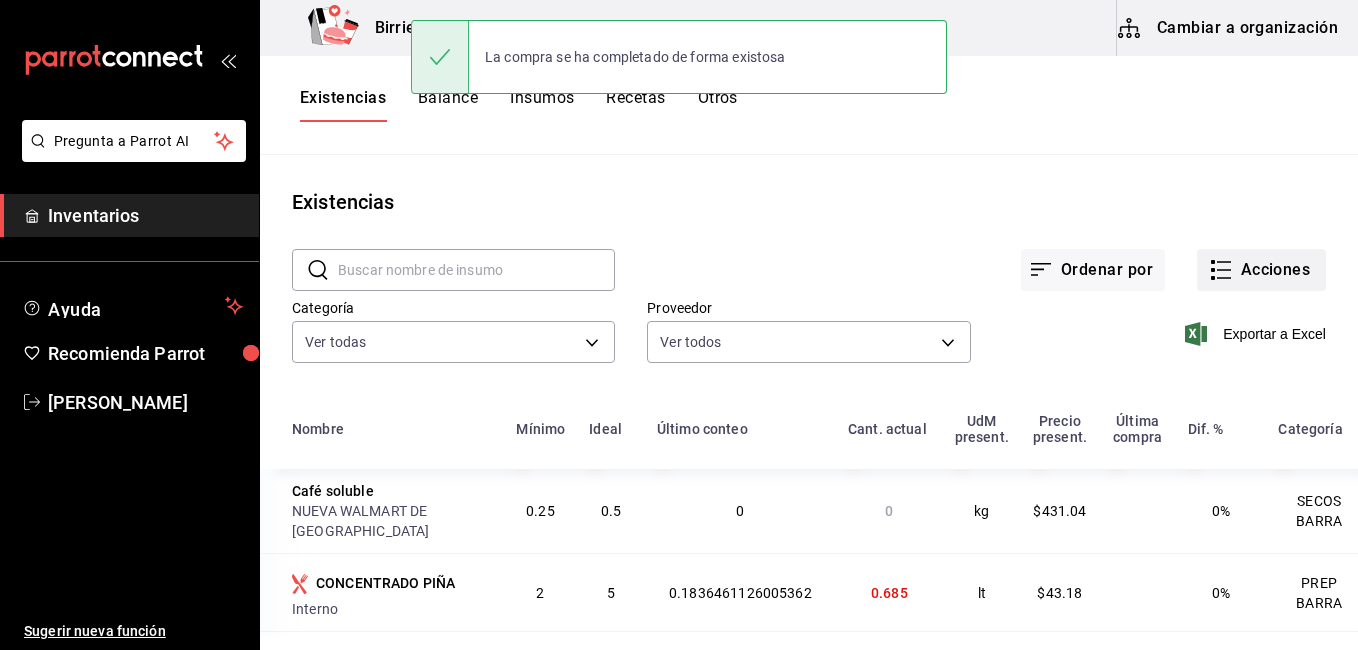 click on "Acciones" at bounding box center [1261, 270] 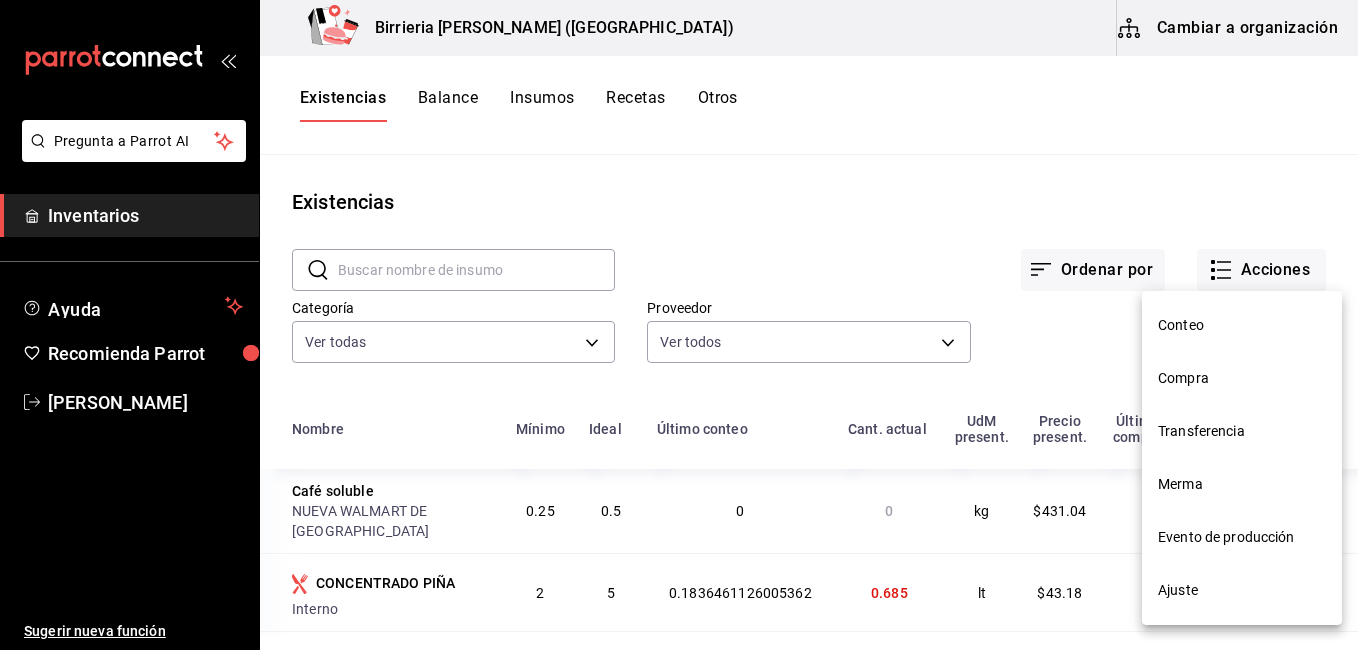 click on "Compra" at bounding box center (1242, 378) 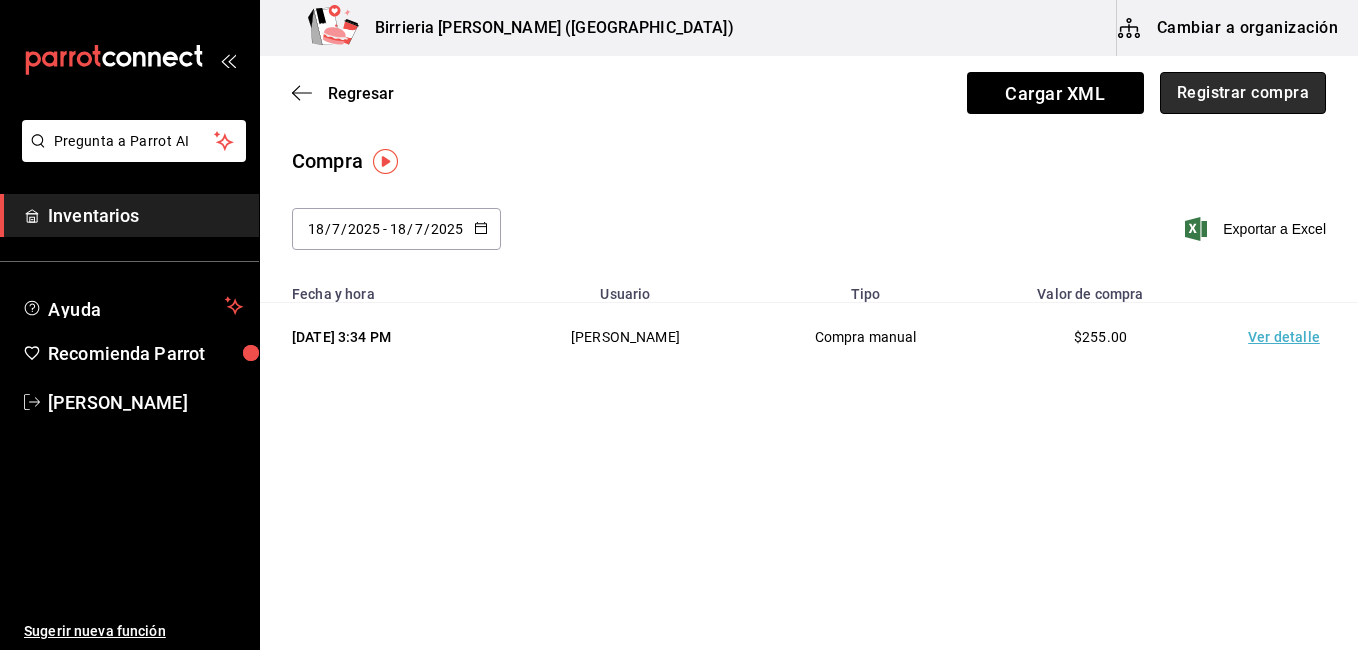 click on "Registrar compra" at bounding box center (1243, 93) 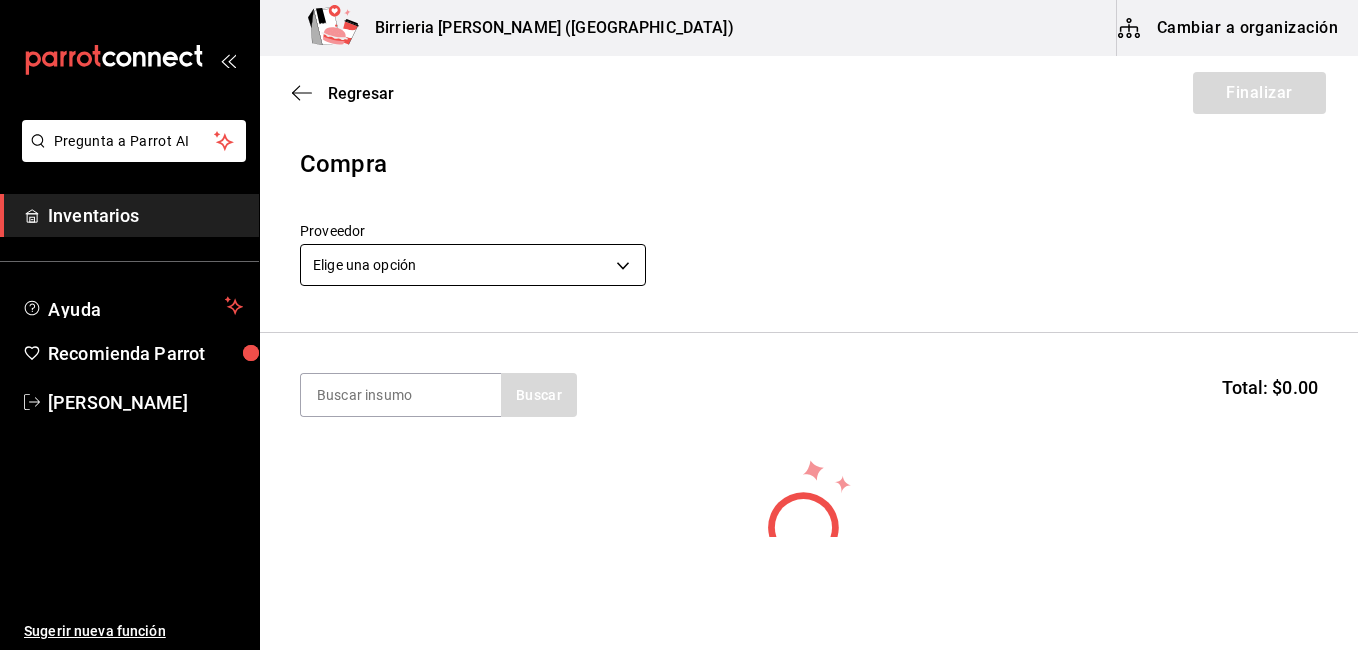 click on "Pregunta a Parrot AI Inventarios   Ayuda Recomienda Parrot   Ivan Lujan   Sugerir nueva función   Birrieria Mendoza (Zacatecas) Cambiar a organización Regresar Finalizar Compra Proveedor Elige una opción default Buscar Total: $0.00 No hay insumos a mostrar. Busca un insumo para agregarlo a la lista GANA 1 MES GRATIS EN TU SUSCRIPCIÓN AQUÍ ¿Recuerdas cómo empezó tu restaurante?
Hoy puedes ayudar a un colega a tener el mismo cambio que tú viviste.
Recomienda Parrot directamente desde tu Portal Administrador.
Es fácil y rápido.
🎁 Por cada restaurante que se una, ganas 1 mes gratis. Ver video tutorial Ir a video Pregunta a Parrot AI Inventarios   Ayuda Recomienda Parrot   Ivan Lujan   Sugerir nueva función   Editar Eliminar Visitar centro de ayuda (81) 2046 6363 soporte@parrotsoftware.io Visitar centro de ayuda (81) 2046 6363 soporte@parrotsoftware.io" at bounding box center [679, 268] 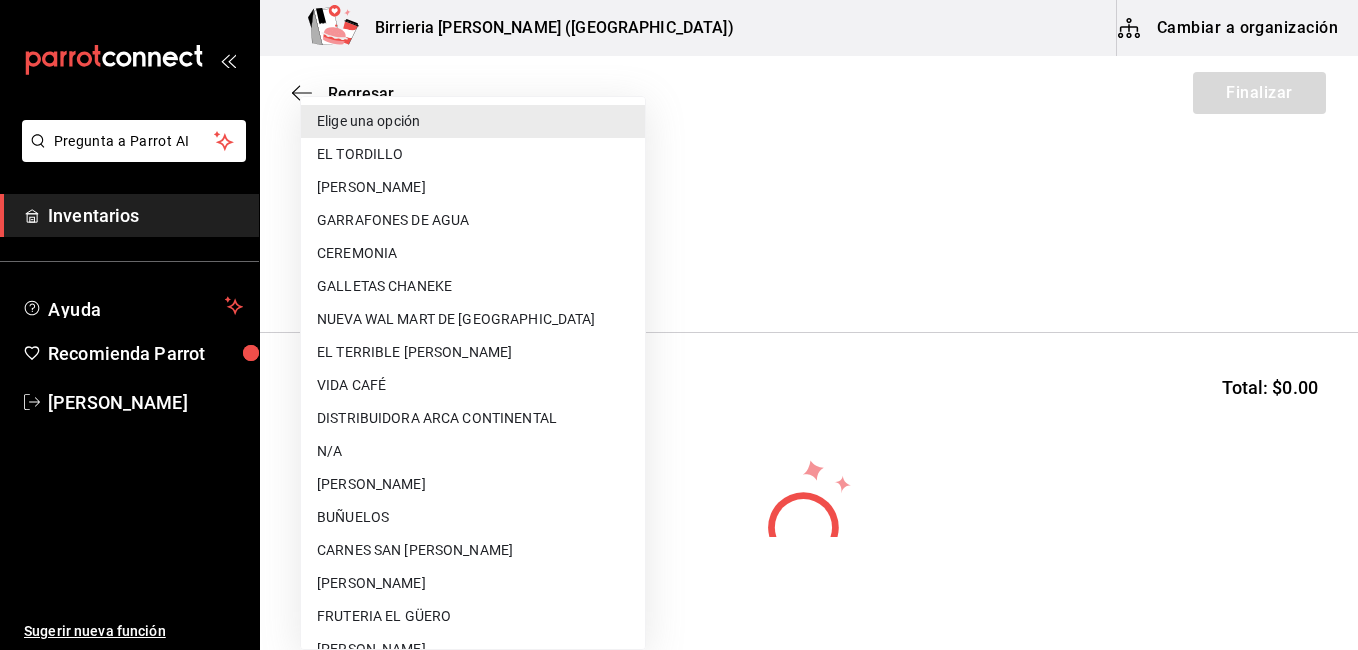 click on "FRUTERIA EL GÜERO" at bounding box center (473, 616) 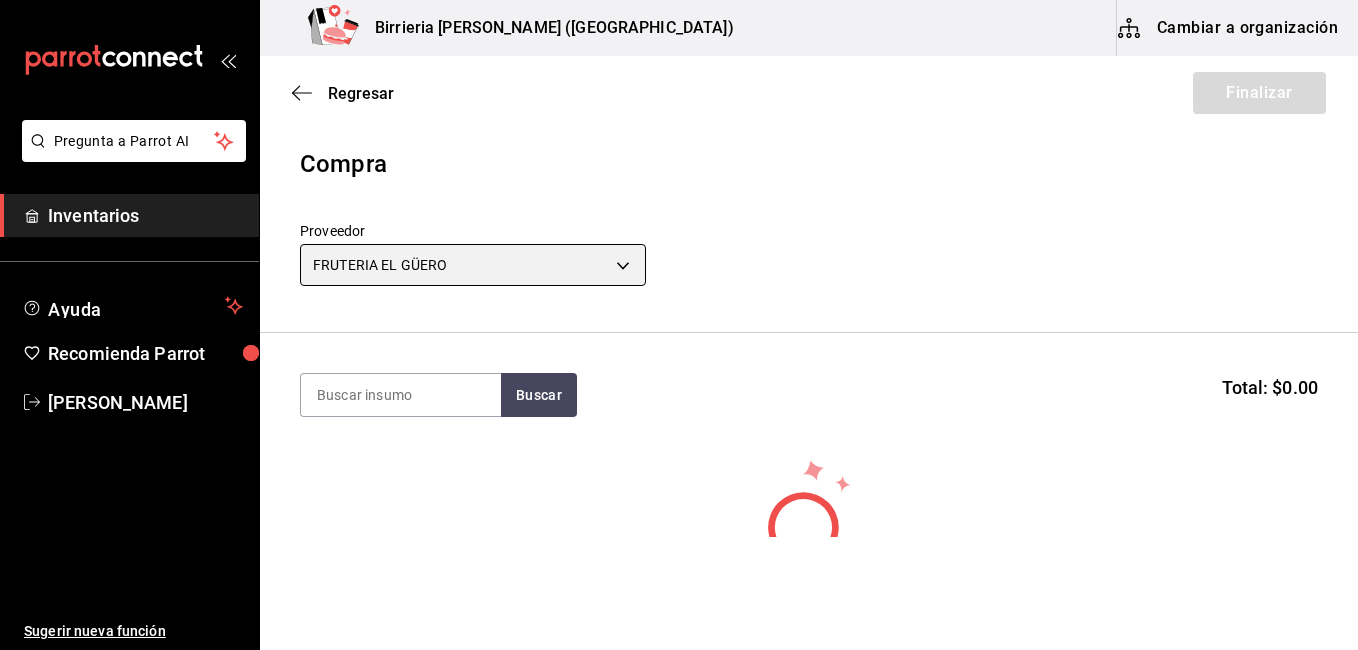 type on "b8c85584-49b2-40cb-82fd-21479ad4a407" 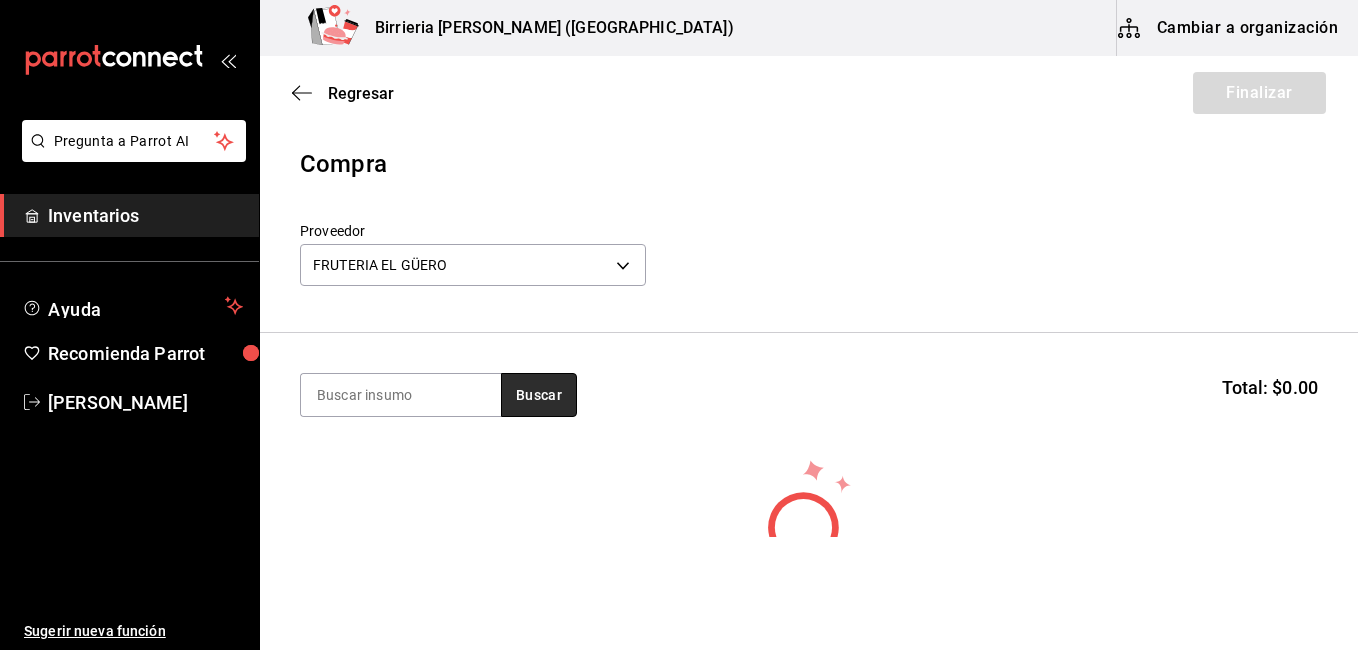 click on "Buscar" at bounding box center [539, 395] 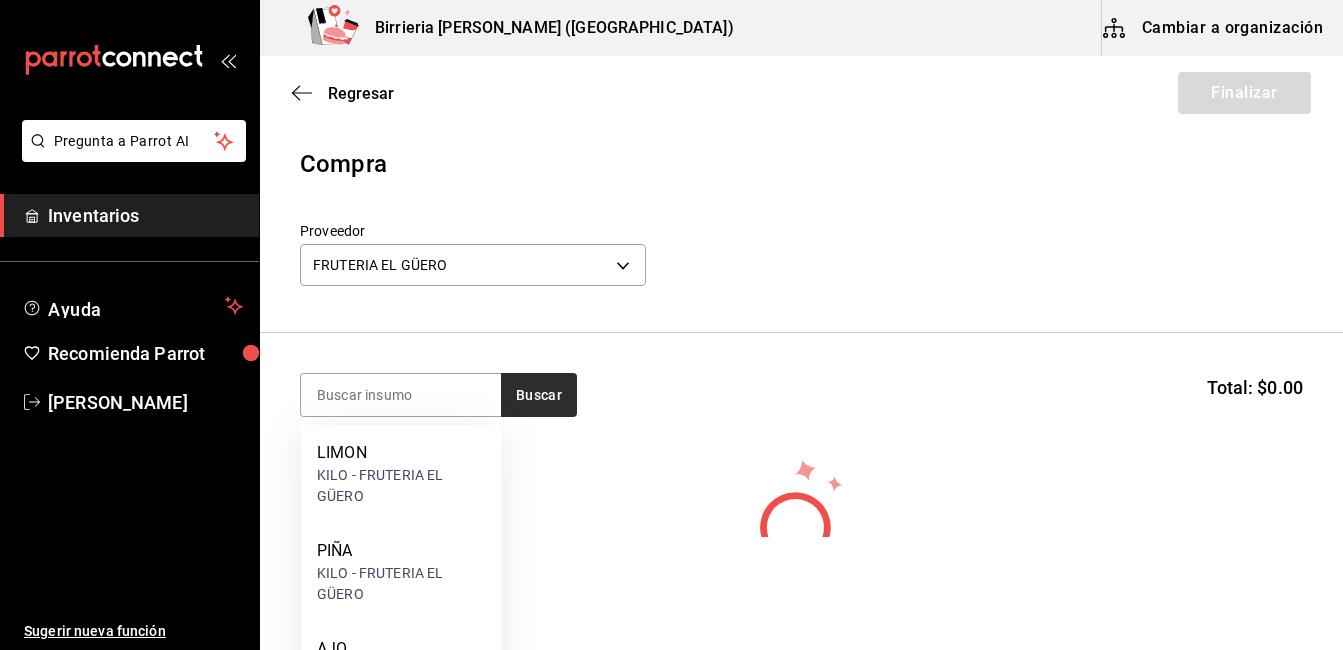 scroll, scrollTop: 176, scrollLeft: 0, axis: vertical 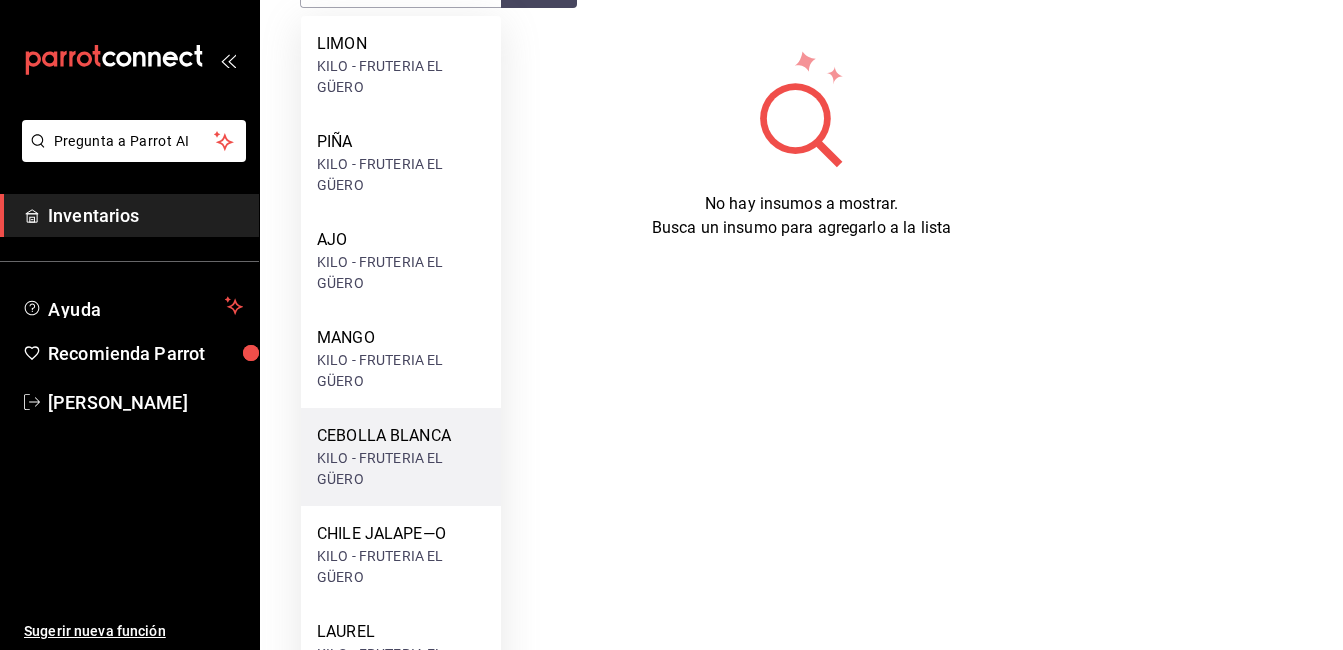 click on "KILO - FRUTERIA EL GÜERO" at bounding box center (401, 469) 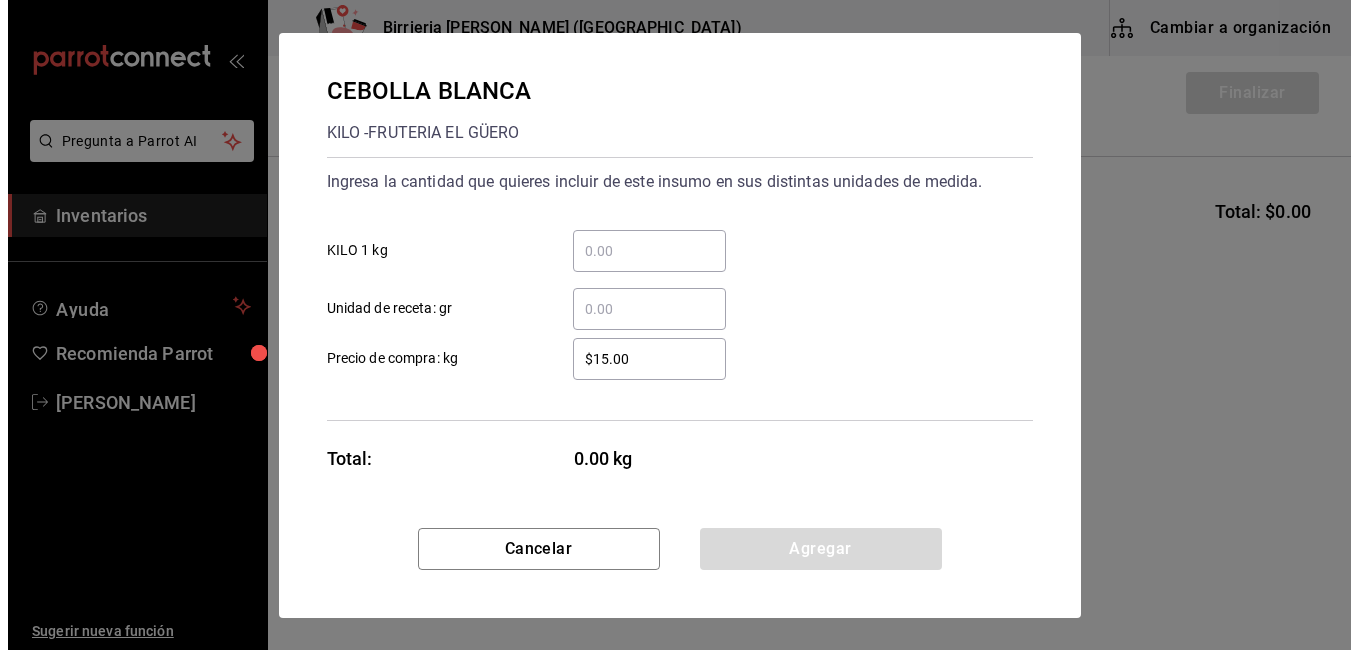 scroll, scrollTop: 0, scrollLeft: 0, axis: both 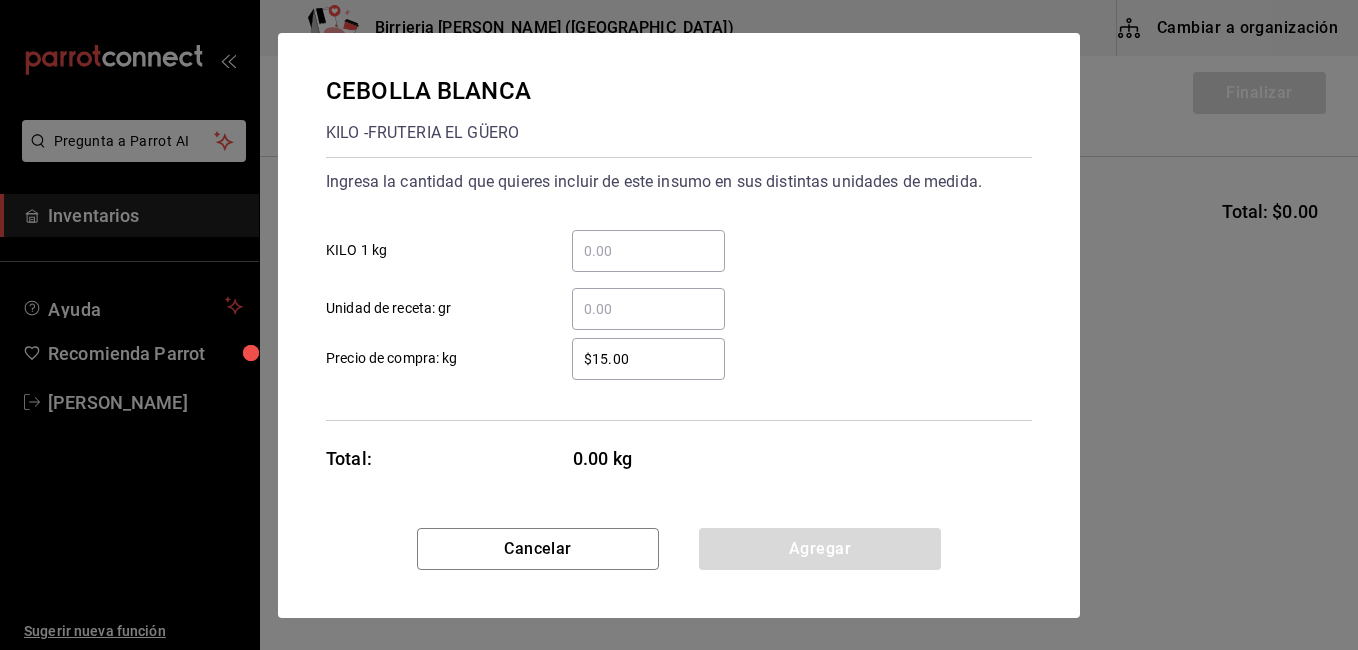 click on "​ KILO 1 kg" at bounding box center (648, 251) 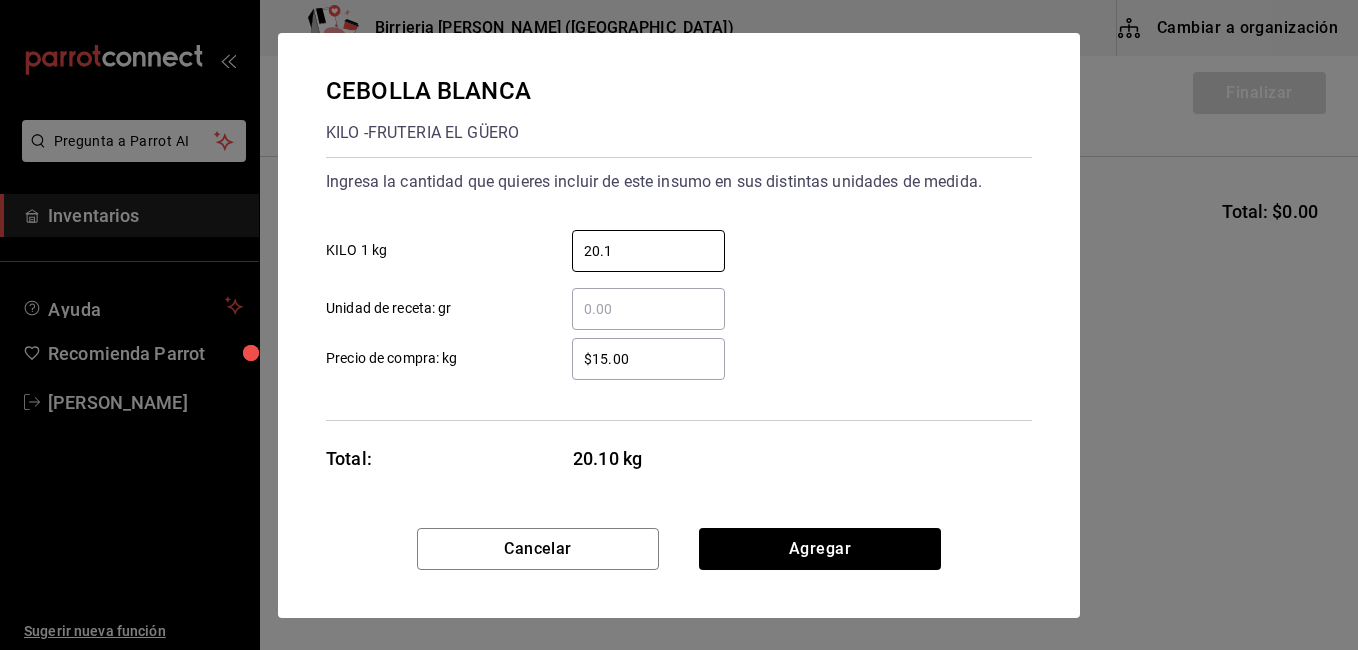 type on "20.1" 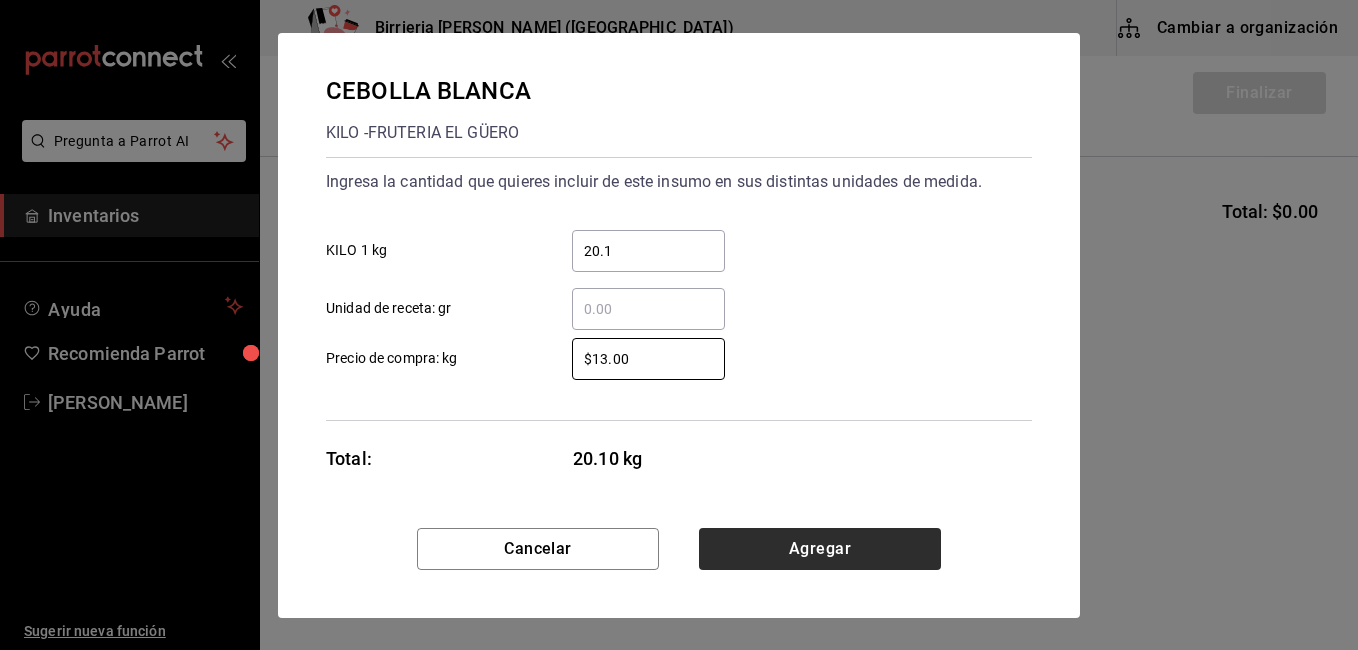 type on "$13.00" 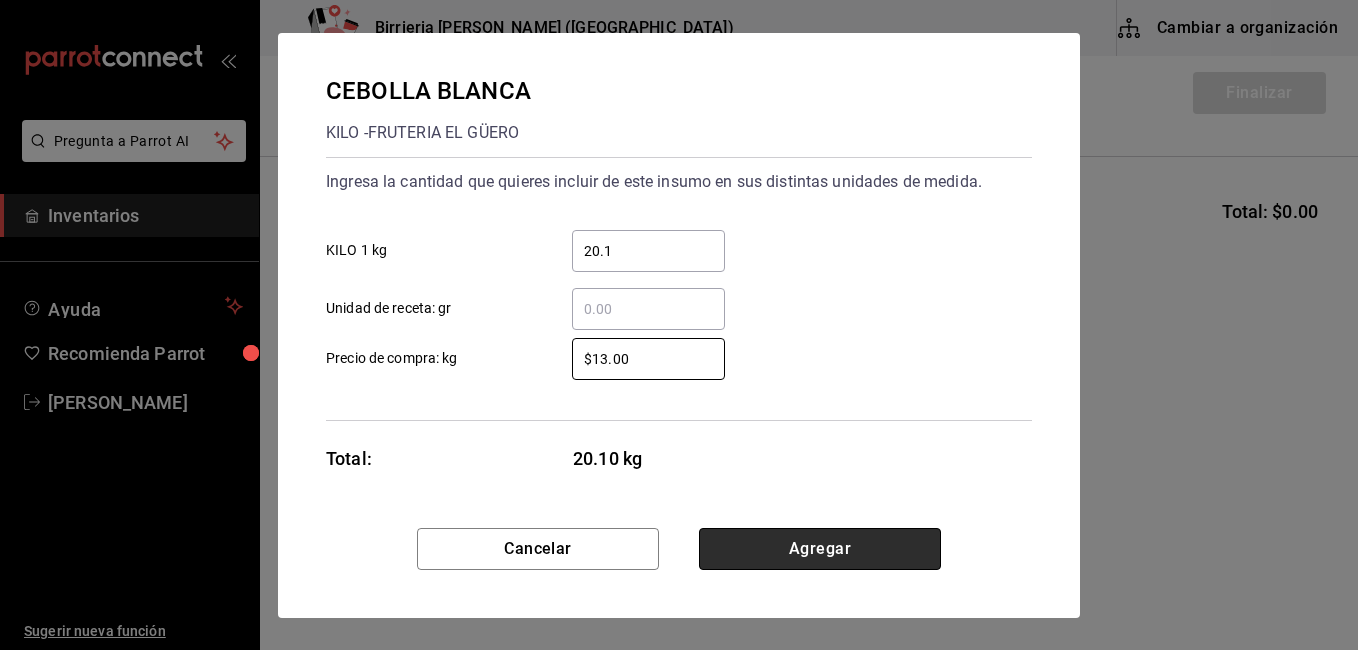 click on "Agregar" at bounding box center (820, 549) 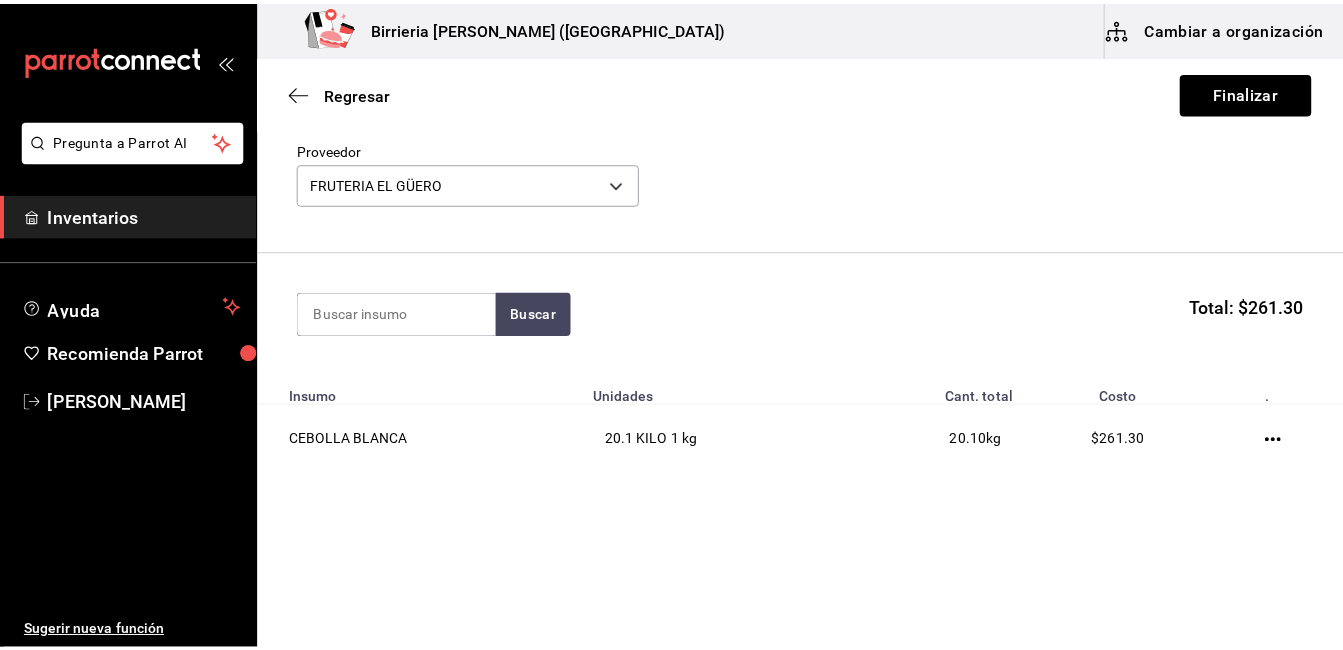 scroll, scrollTop: 82, scrollLeft: 0, axis: vertical 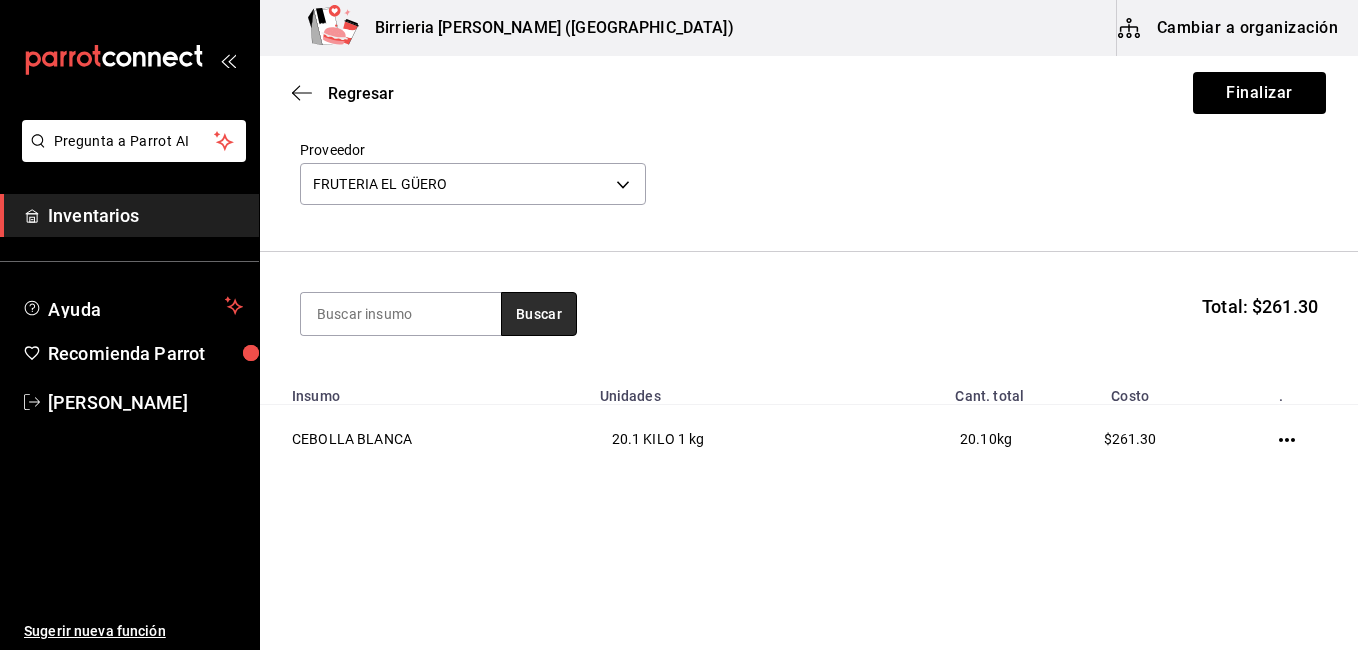 click on "Buscar" at bounding box center [539, 314] 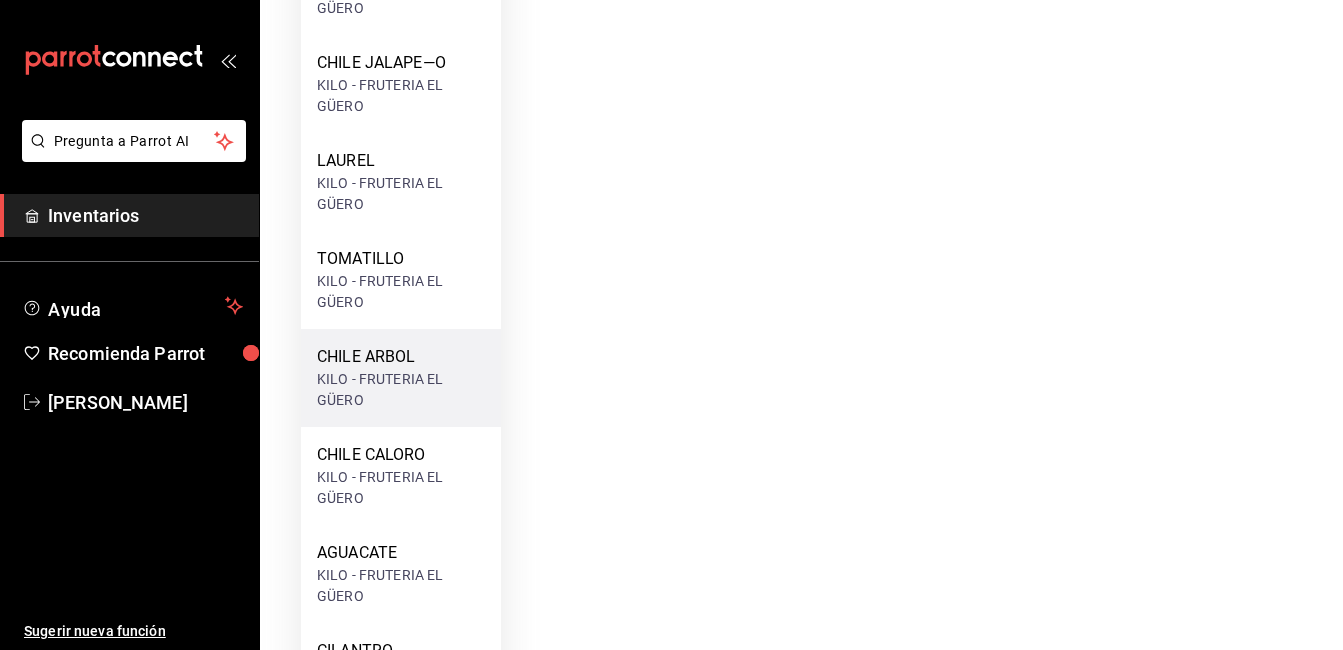 scroll, scrollTop: 877, scrollLeft: 0, axis: vertical 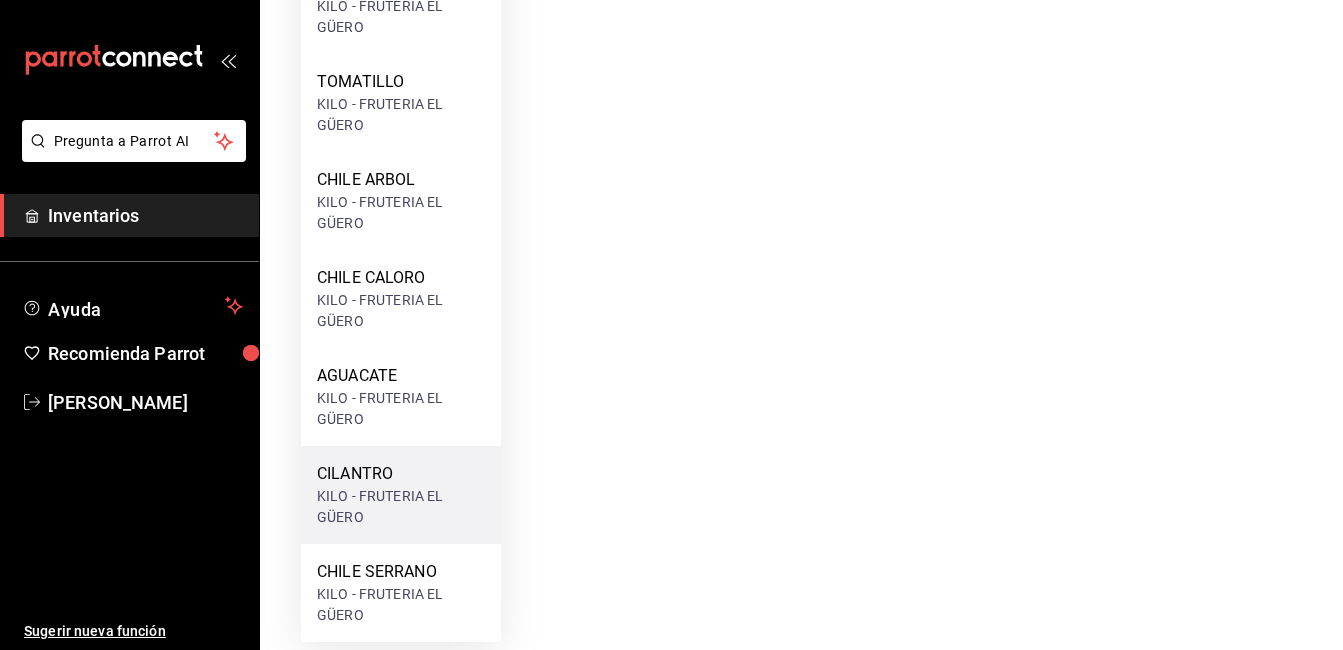 click on "CILANTRO" at bounding box center (401, 474) 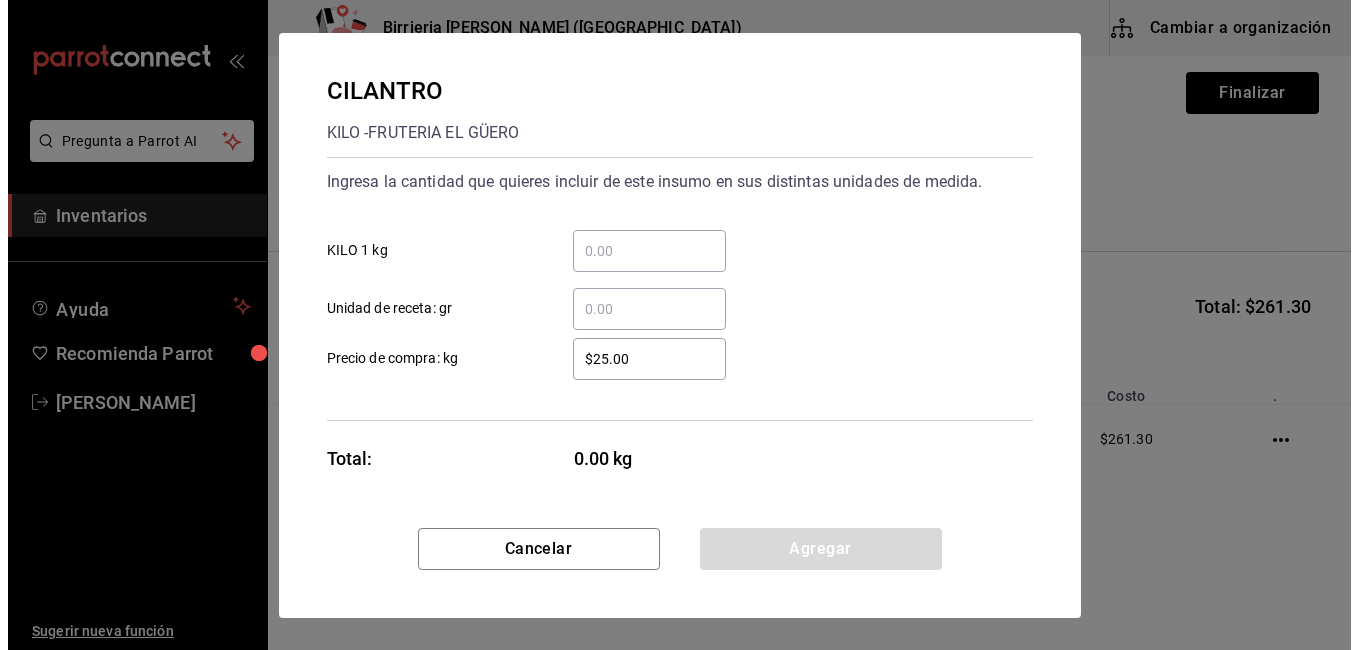 scroll, scrollTop: 0, scrollLeft: 0, axis: both 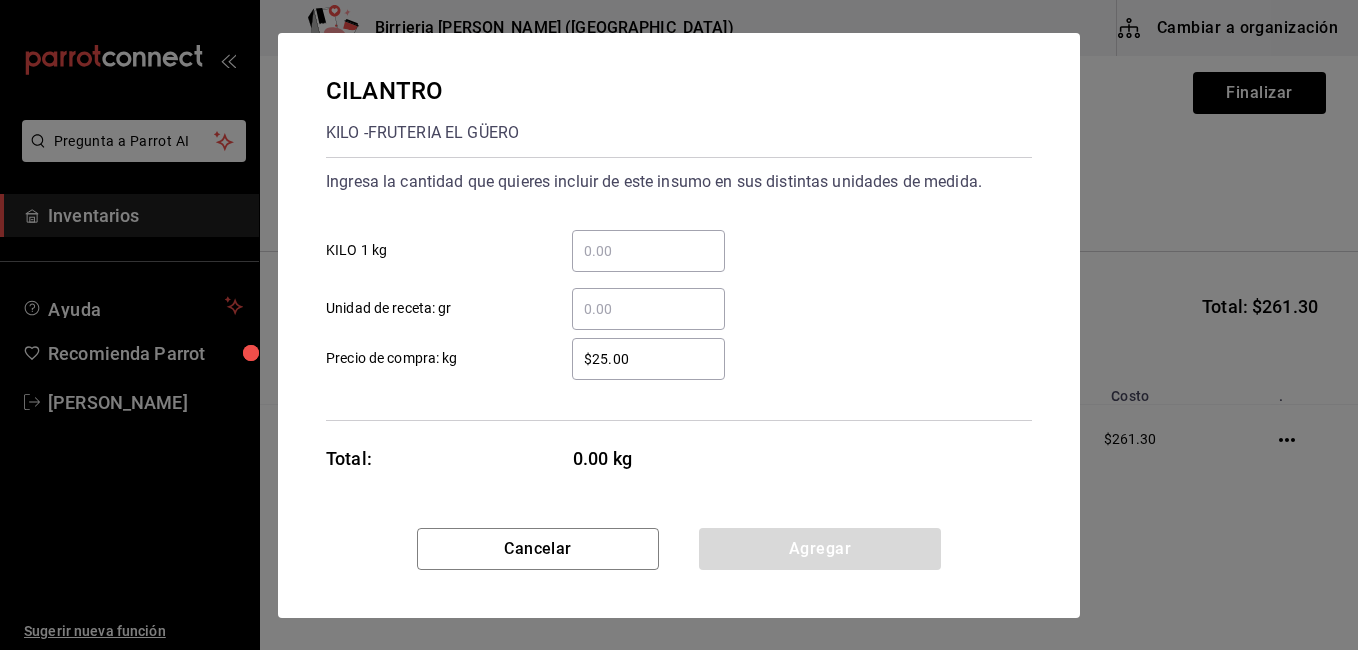 click on "​ KILO 1 kg" at bounding box center [648, 251] 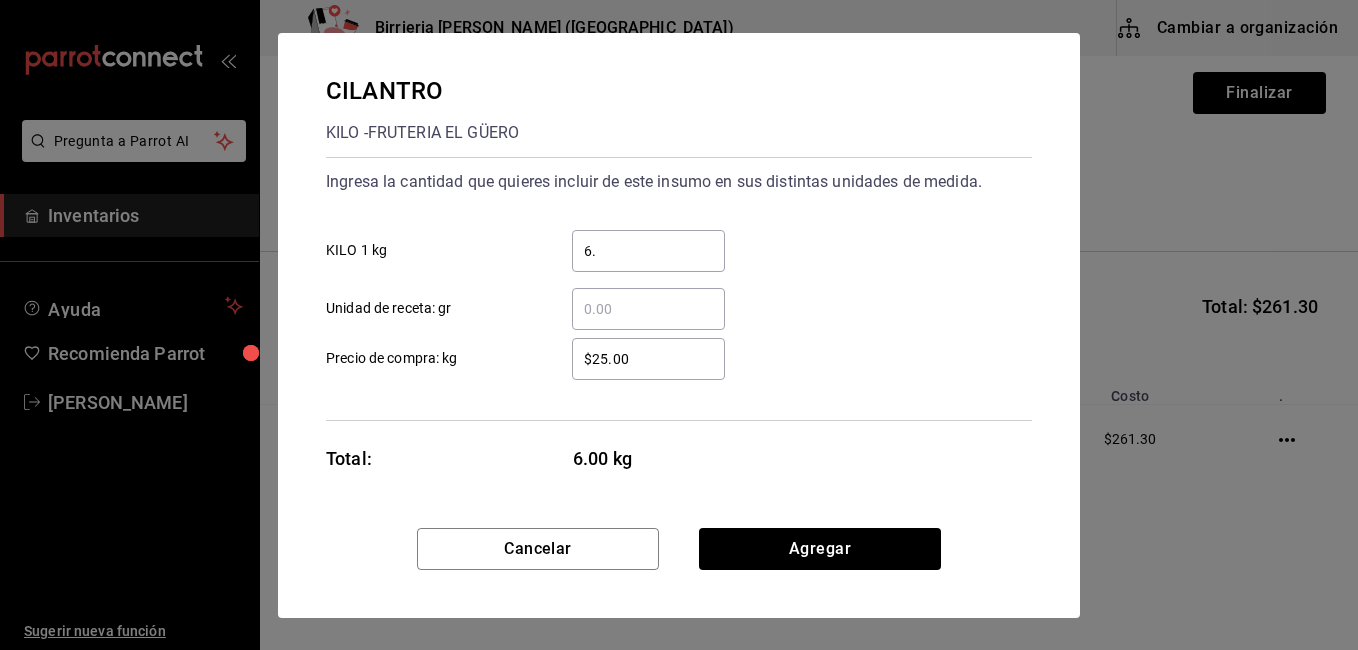 type on "6" 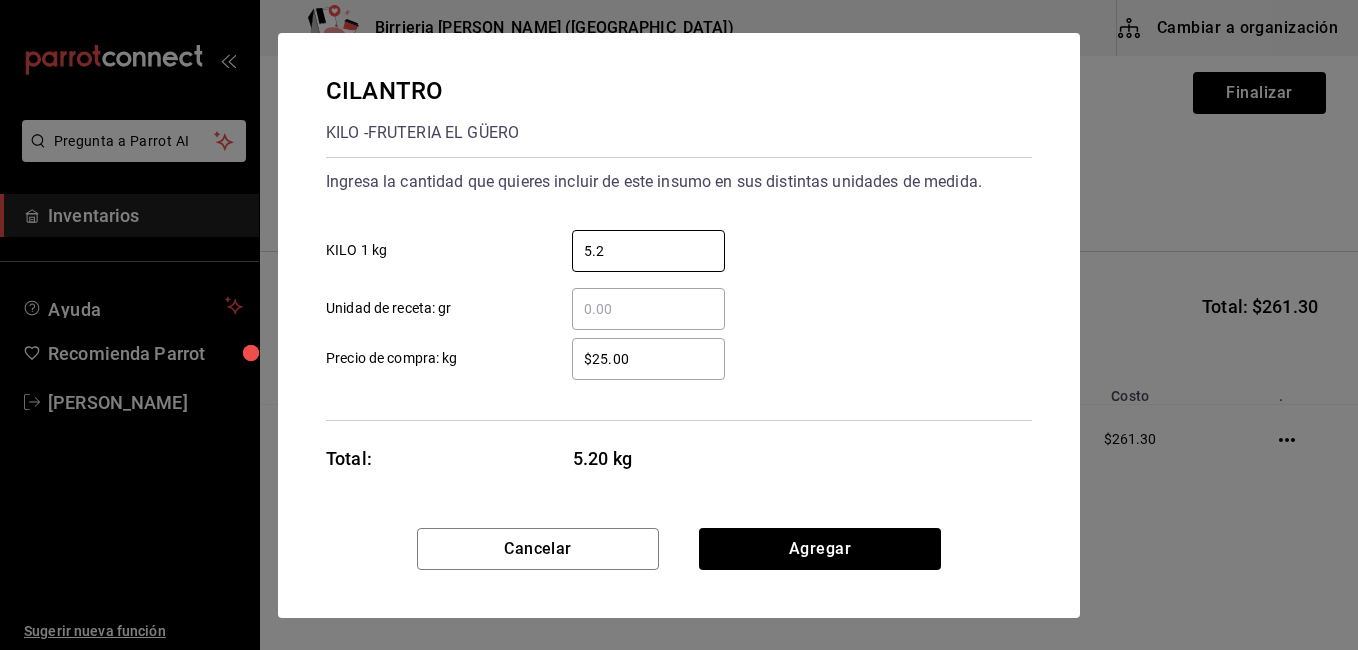 type on "5.2" 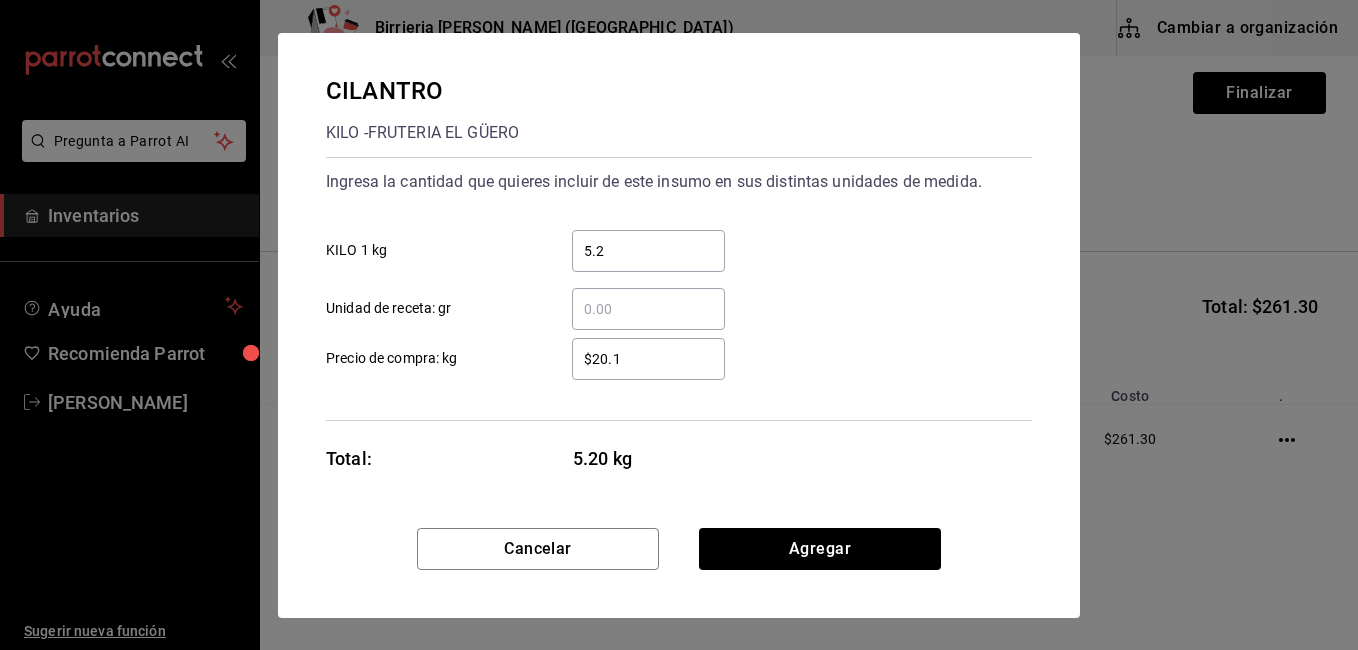 type on "$20.19" 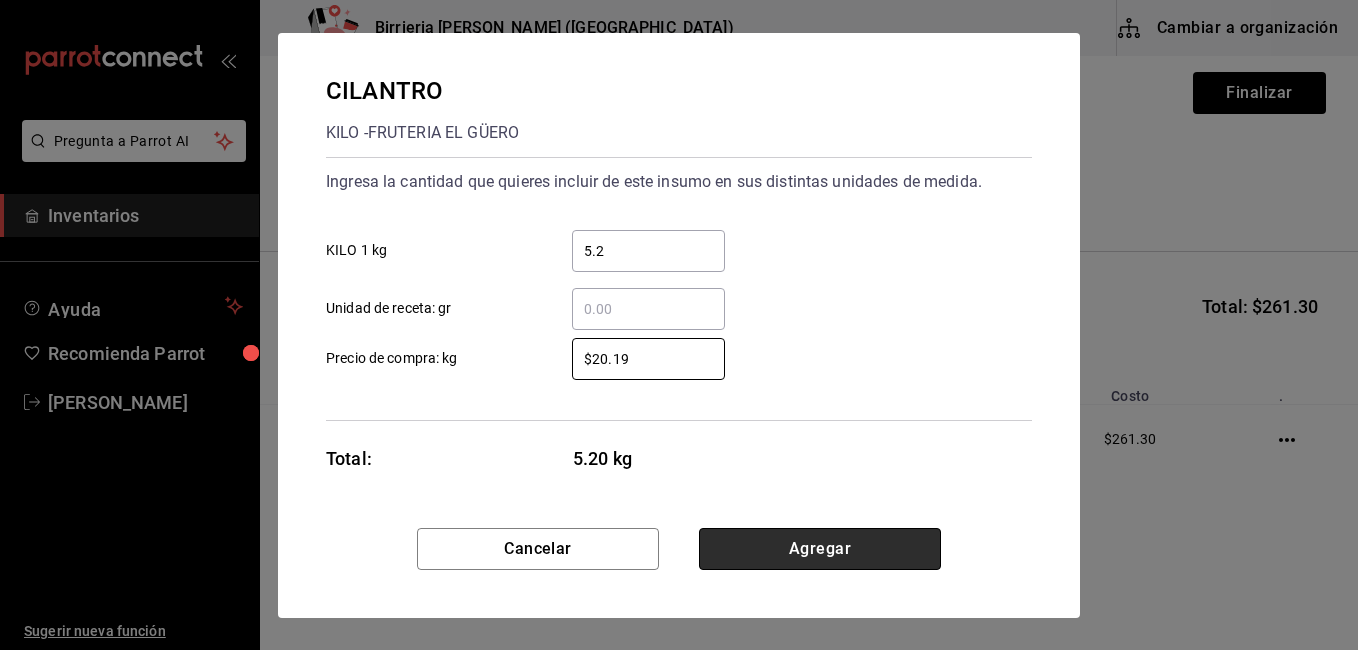 click on "Agregar" at bounding box center (820, 549) 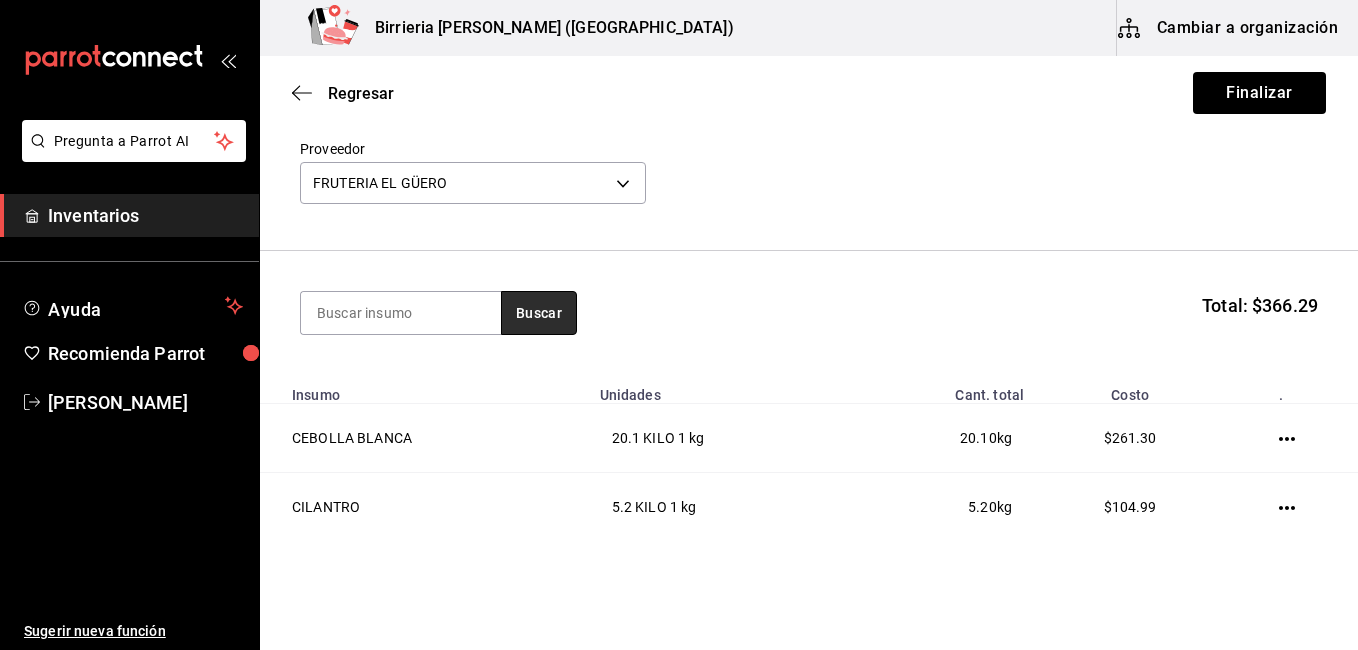 click on "Buscar" at bounding box center (539, 313) 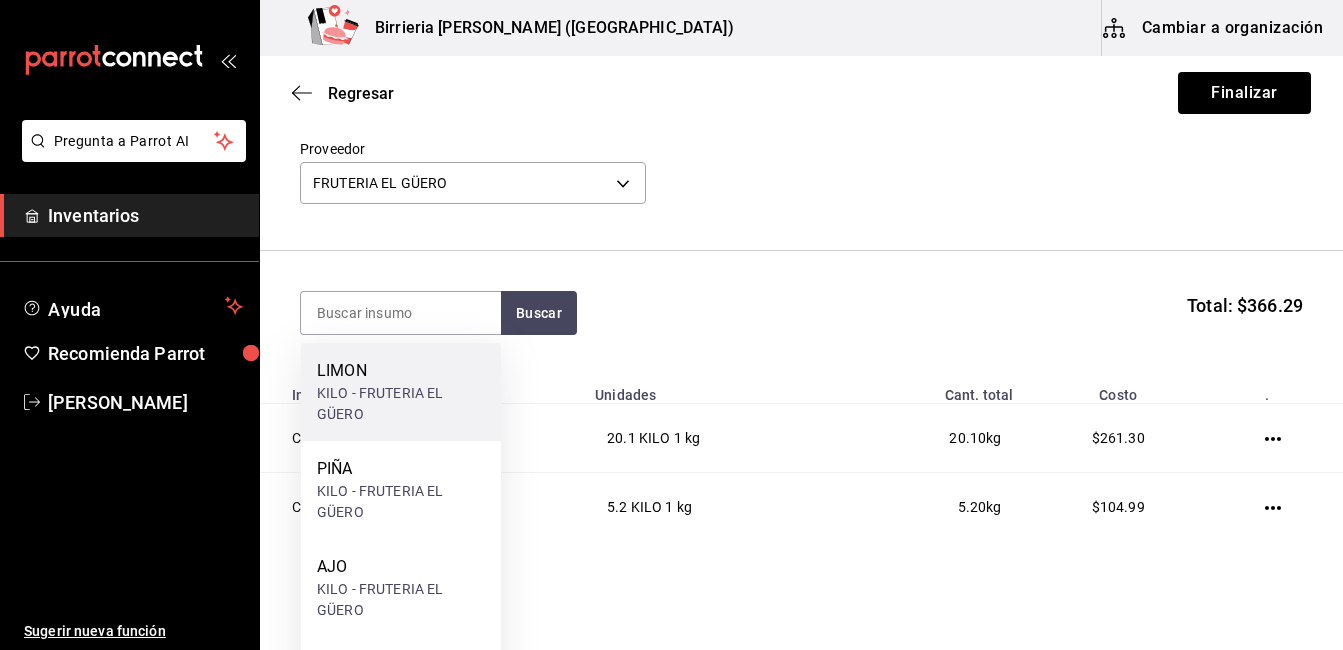 click on "KILO - FRUTERIA EL GÜERO" at bounding box center [401, 404] 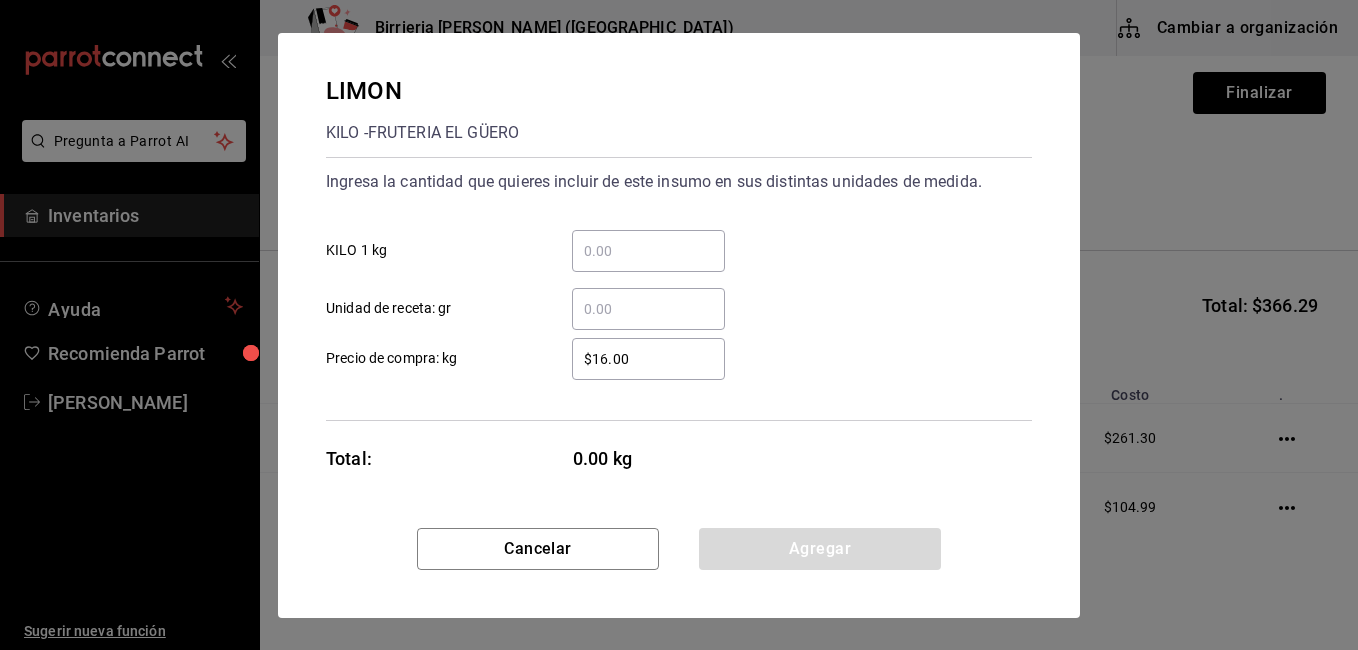 click on "​ KILO 1 kg" at bounding box center (648, 251) 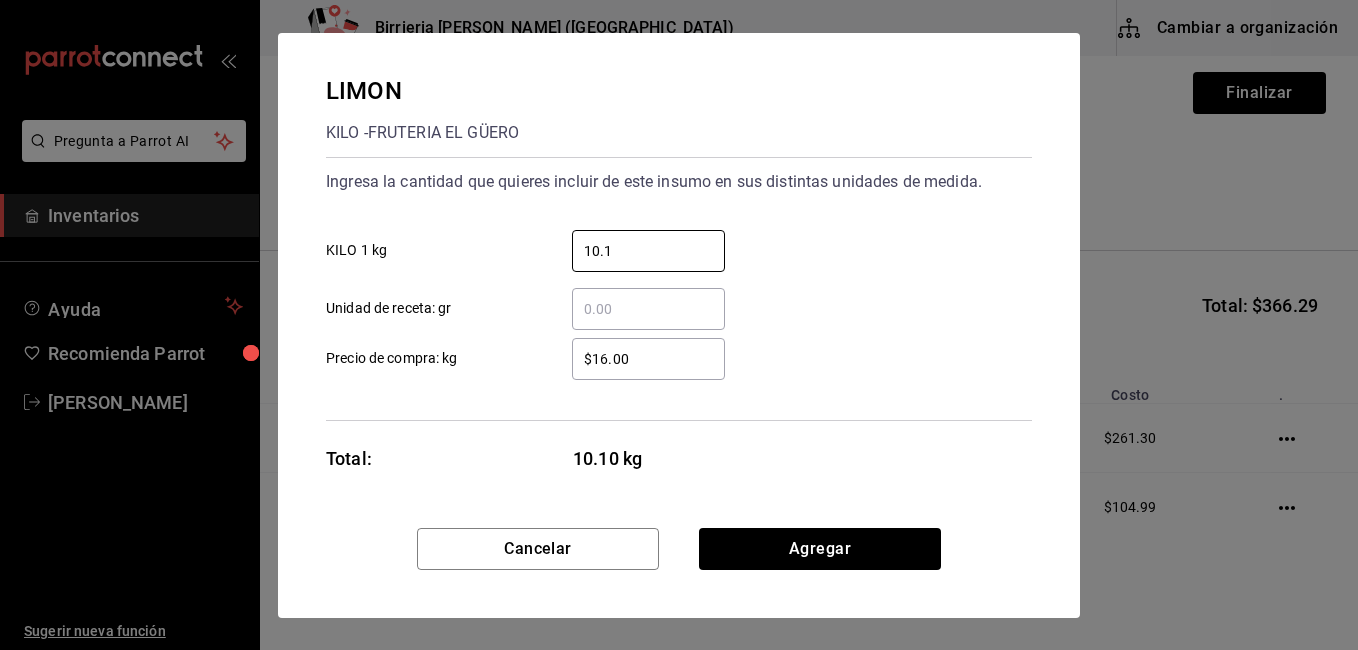 type on "10.1" 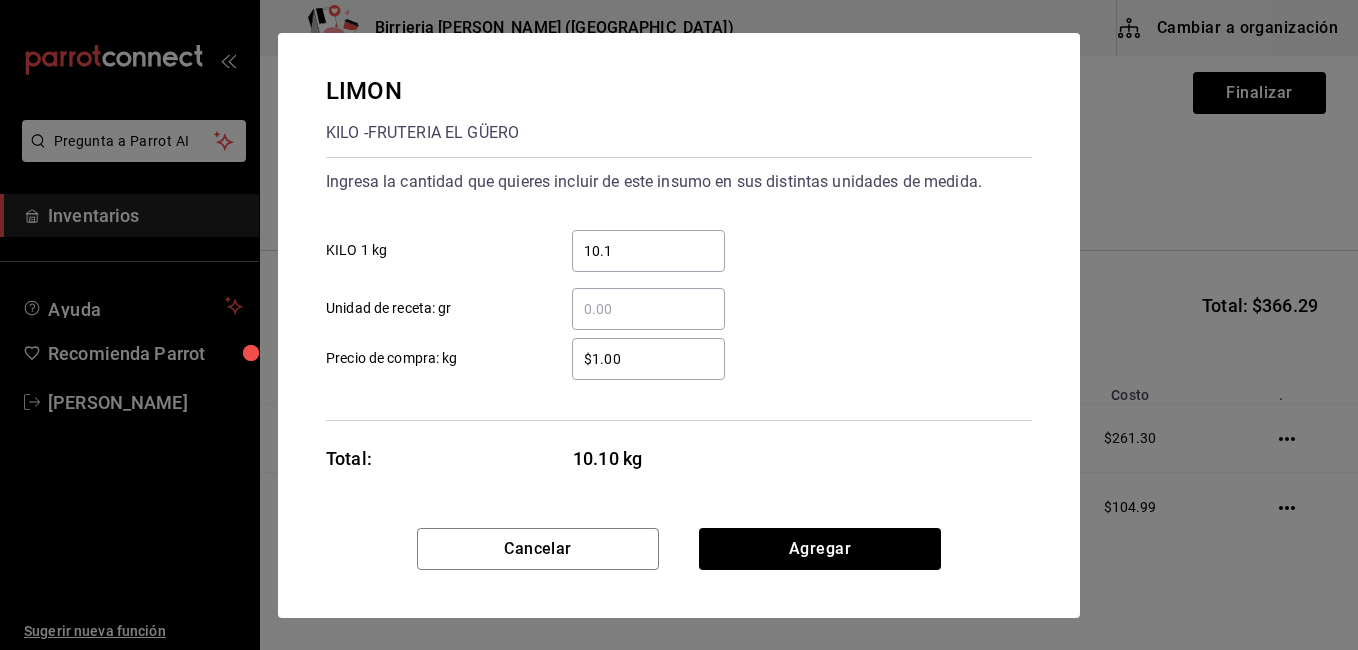 type on "$14.00" 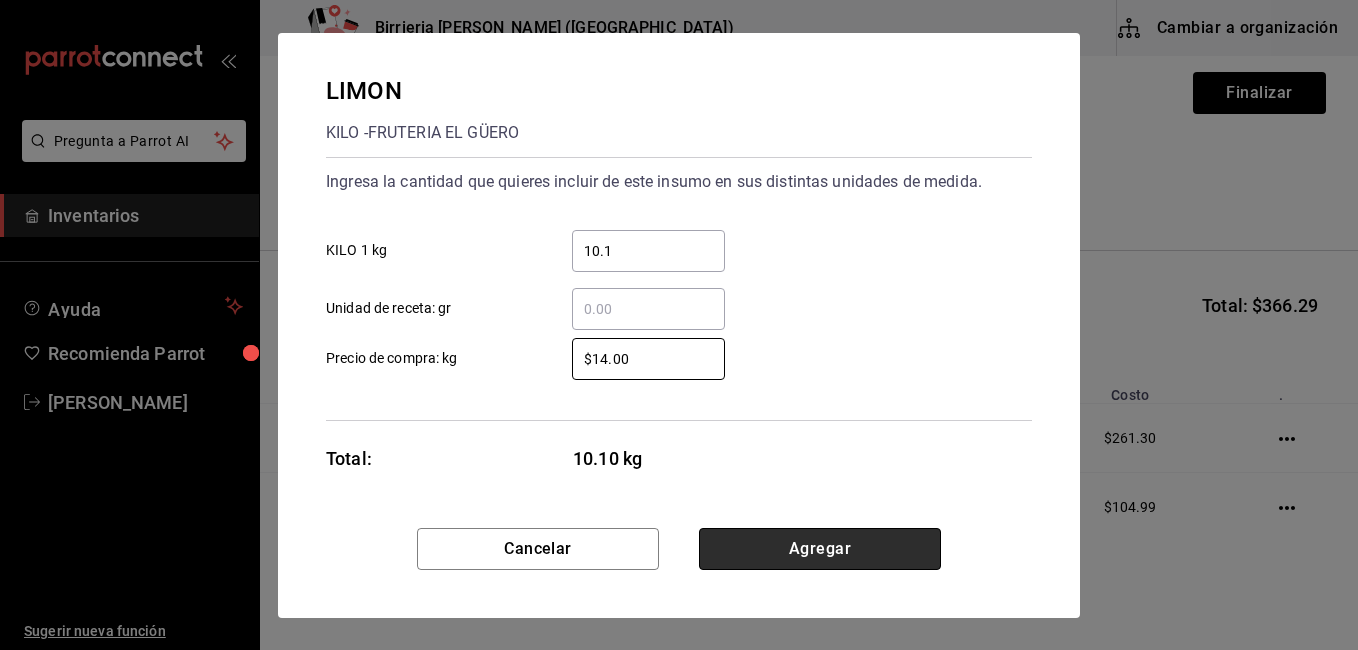 click on "Agregar" at bounding box center [820, 549] 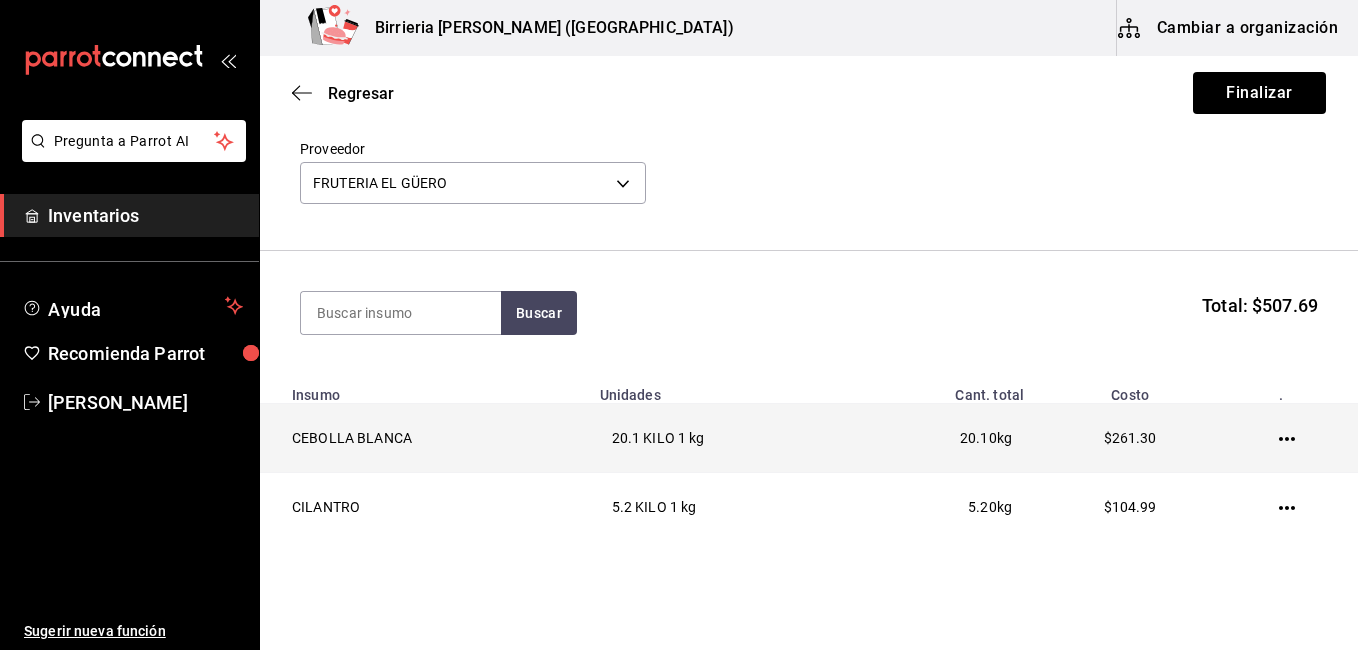 scroll, scrollTop: 220, scrollLeft: 0, axis: vertical 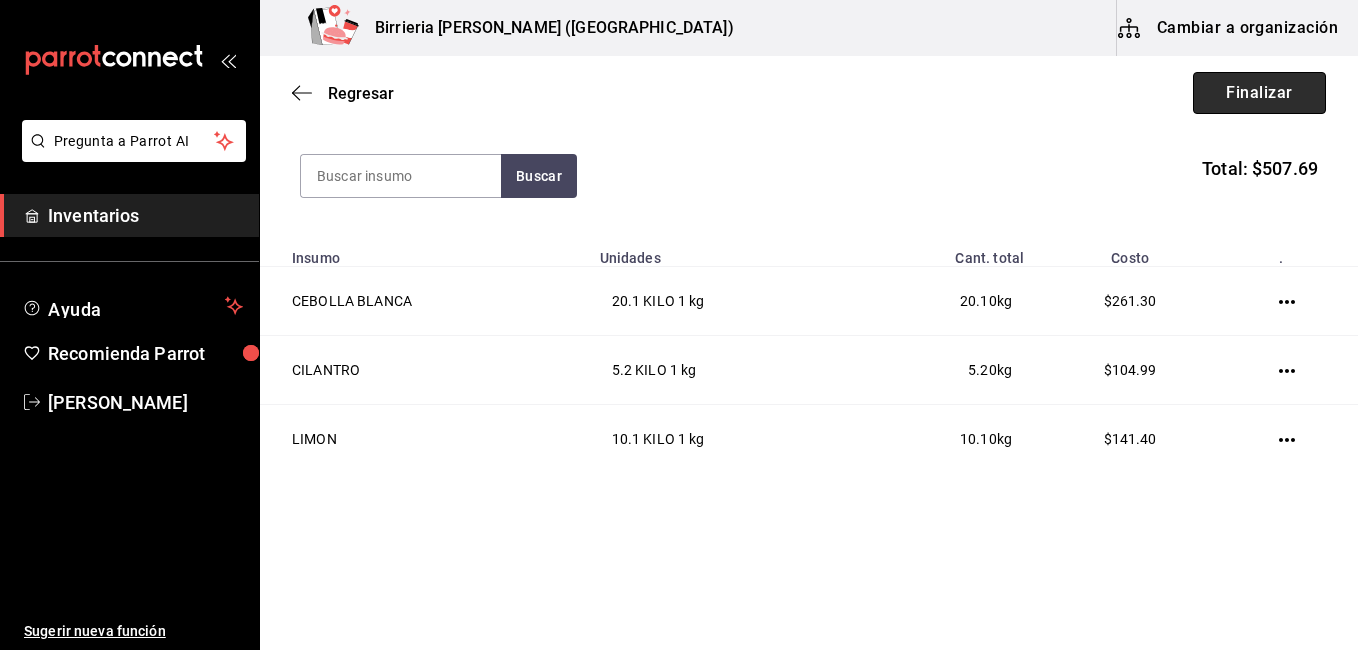 click on "Finalizar" at bounding box center (1259, 93) 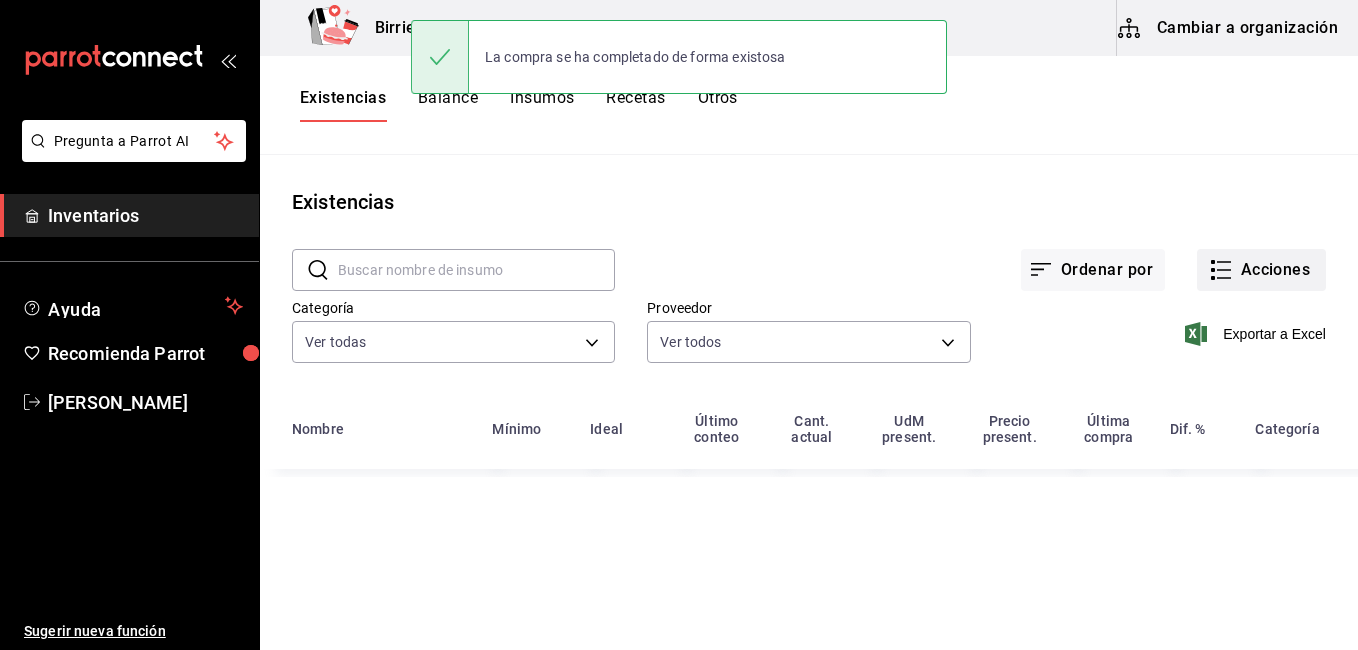 click on "Acciones" at bounding box center (1261, 270) 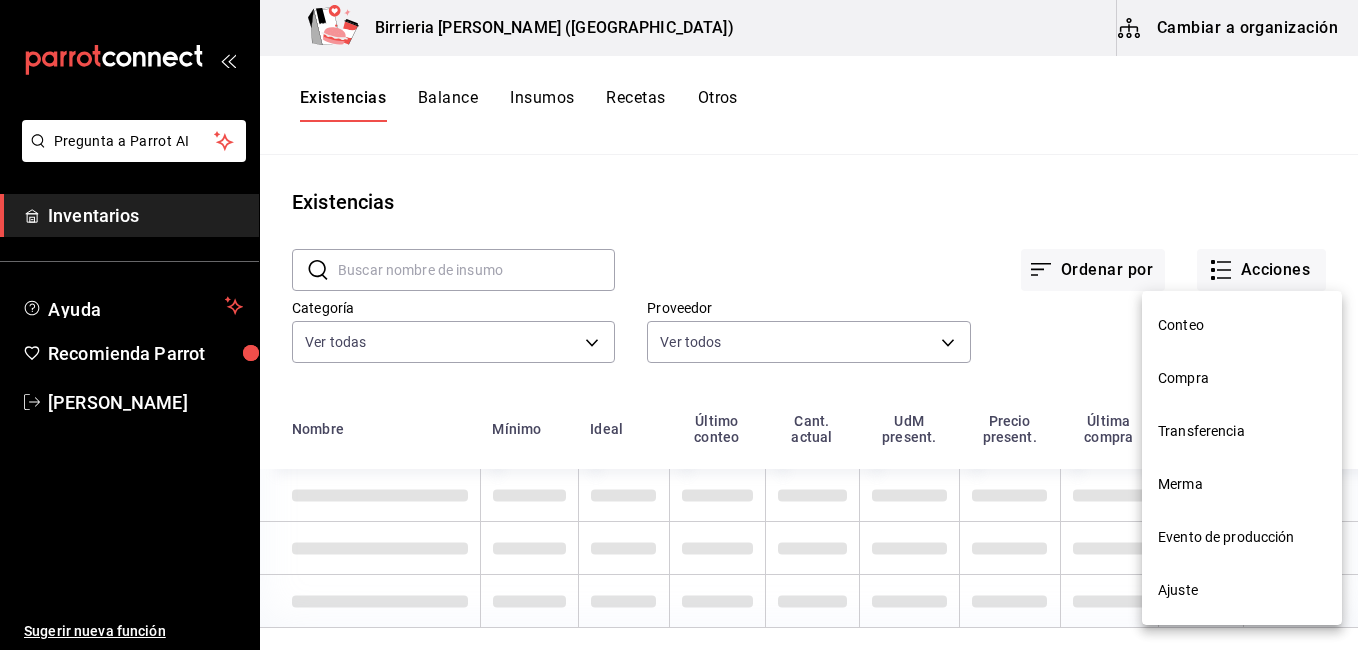 click on "Compra" at bounding box center [1242, 378] 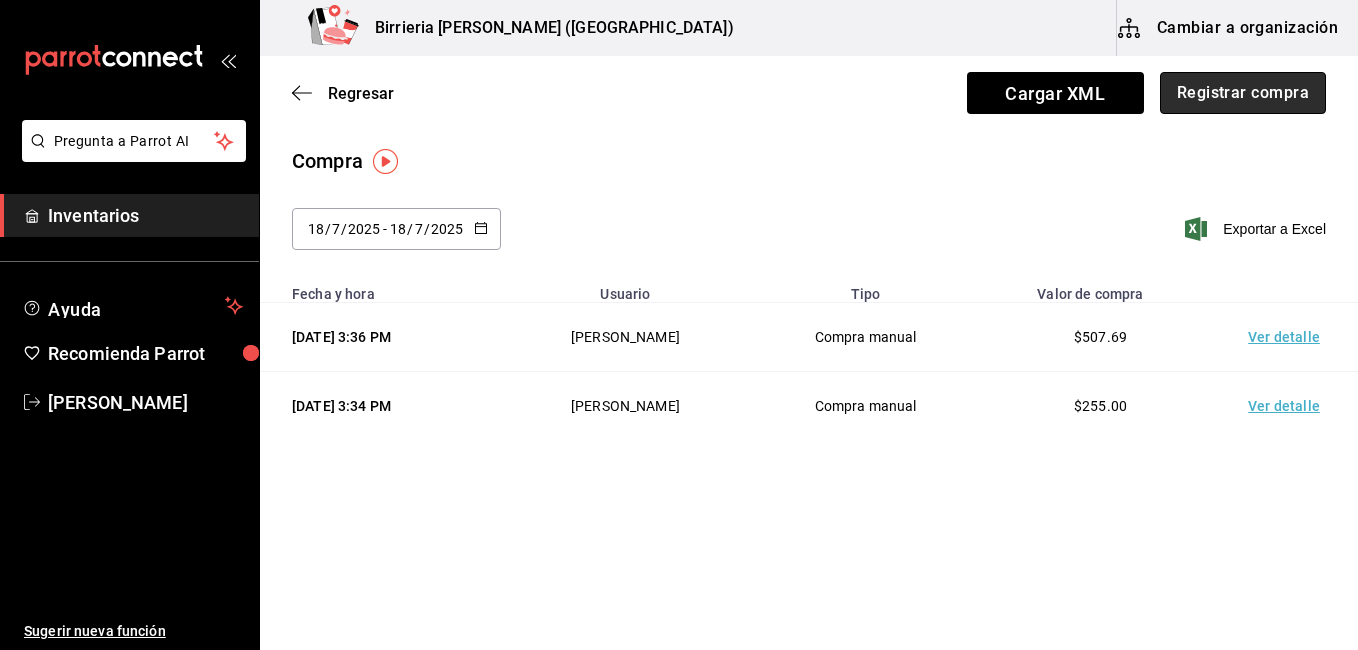 click on "Registrar compra" at bounding box center [1243, 93] 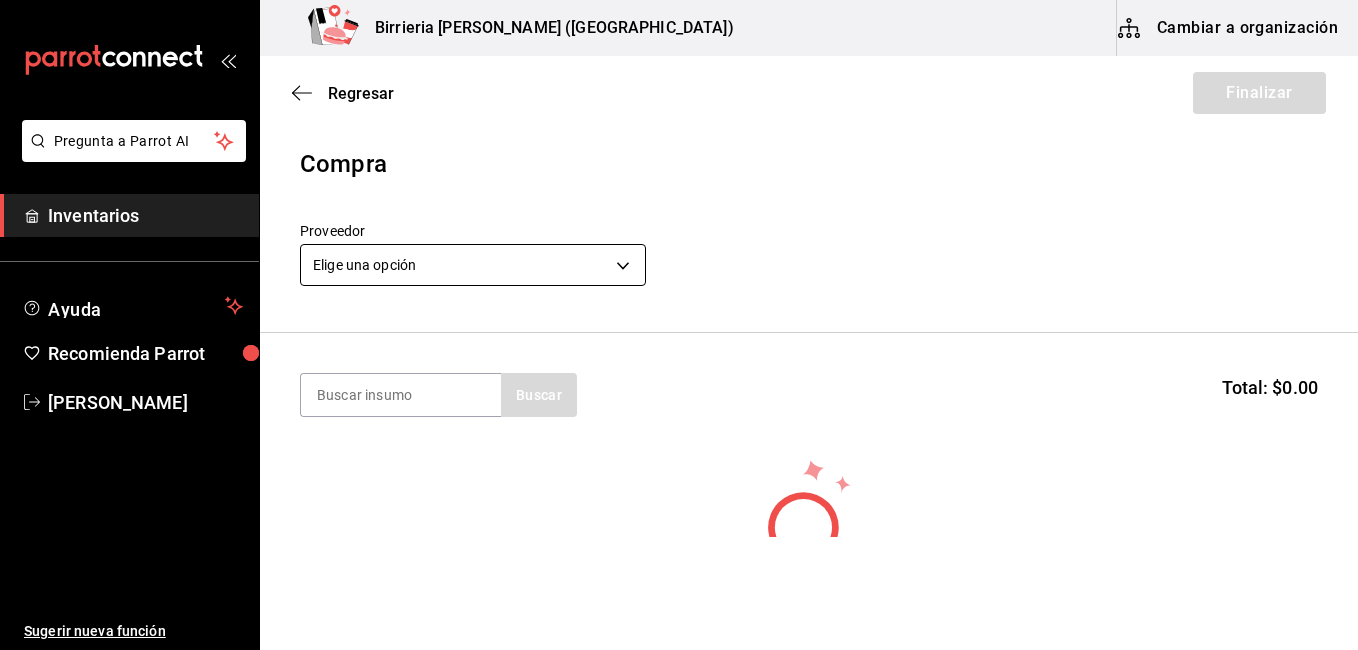 click on "Pregunta a Parrot AI Inventarios   Ayuda Recomienda Parrot   Ivan Lujan   Sugerir nueva función   Birrieria Mendoza (Zacatecas) Cambiar a organización Regresar Finalizar Compra Proveedor Elige una opción default Buscar Total: $0.00 No hay insumos a mostrar. Busca un insumo para agregarlo a la lista GANA 1 MES GRATIS EN TU SUSCRIPCIÓN AQUÍ ¿Recuerdas cómo empezó tu restaurante?
Hoy puedes ayudar a un colega a tener el mismo cambio que tú viviste.
Recomienda Parrot directamente desde tu Portal Administrador.
Es fácil y rápido.
🎁 Por cada restaurante que se una, ganas 1 mes gratis. Ver video tutorial Ir a video Pregunta a Parrot AI Inventarios   Ayuda Recomienda Parrot   Ivan Lujan   Sugerir nueva función   Editar Eliminar Visitar centro de ayuda (81) 2046 6363 soporte@parrotsoftware.io Visitar centro de ayuda (81) 2046 6363 soporte@parrotsoftware.io" at bounding box center [679, 268] 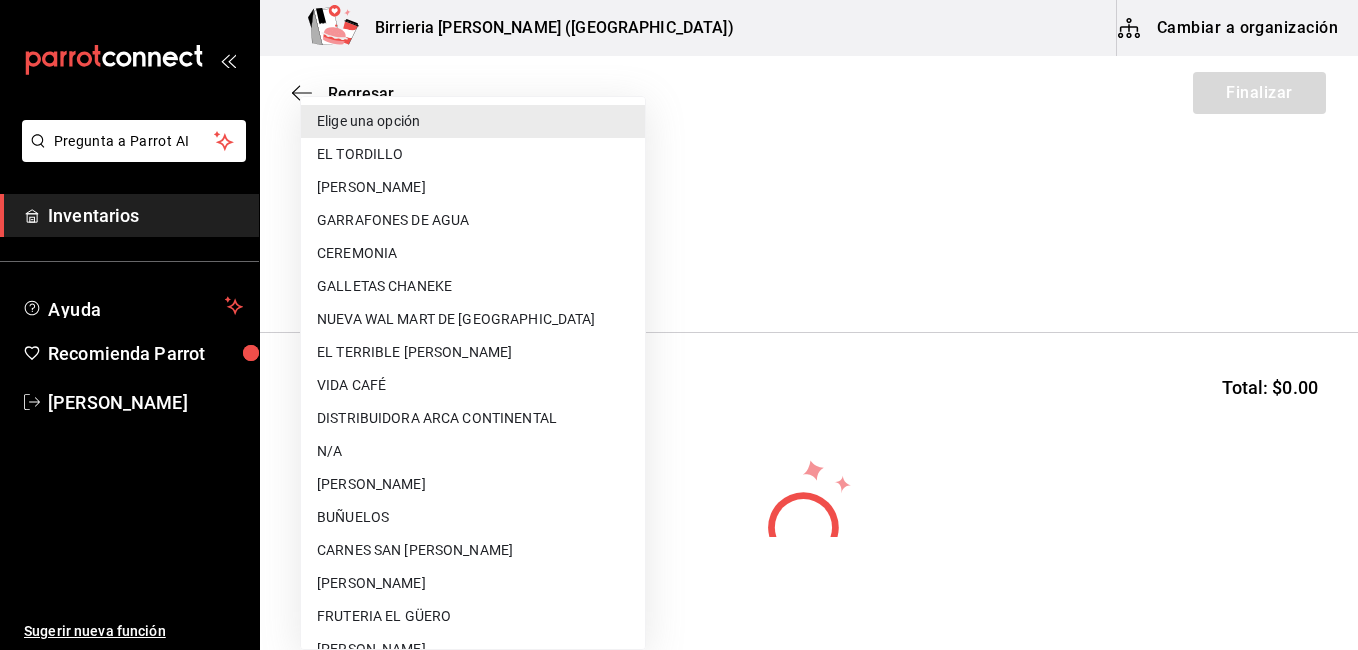 click on "TOMATES HERNANDEZ" at bounding box center (473, 583) 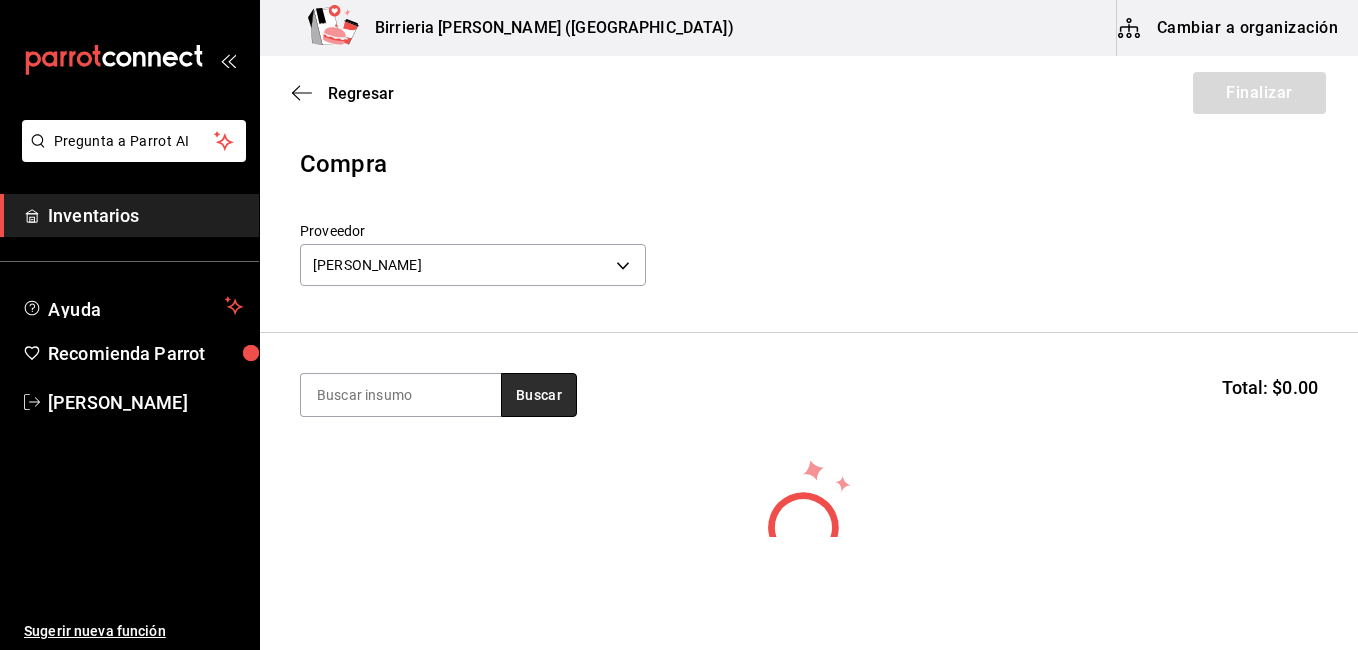click on "Buscar" at bounding box center (539, 395) 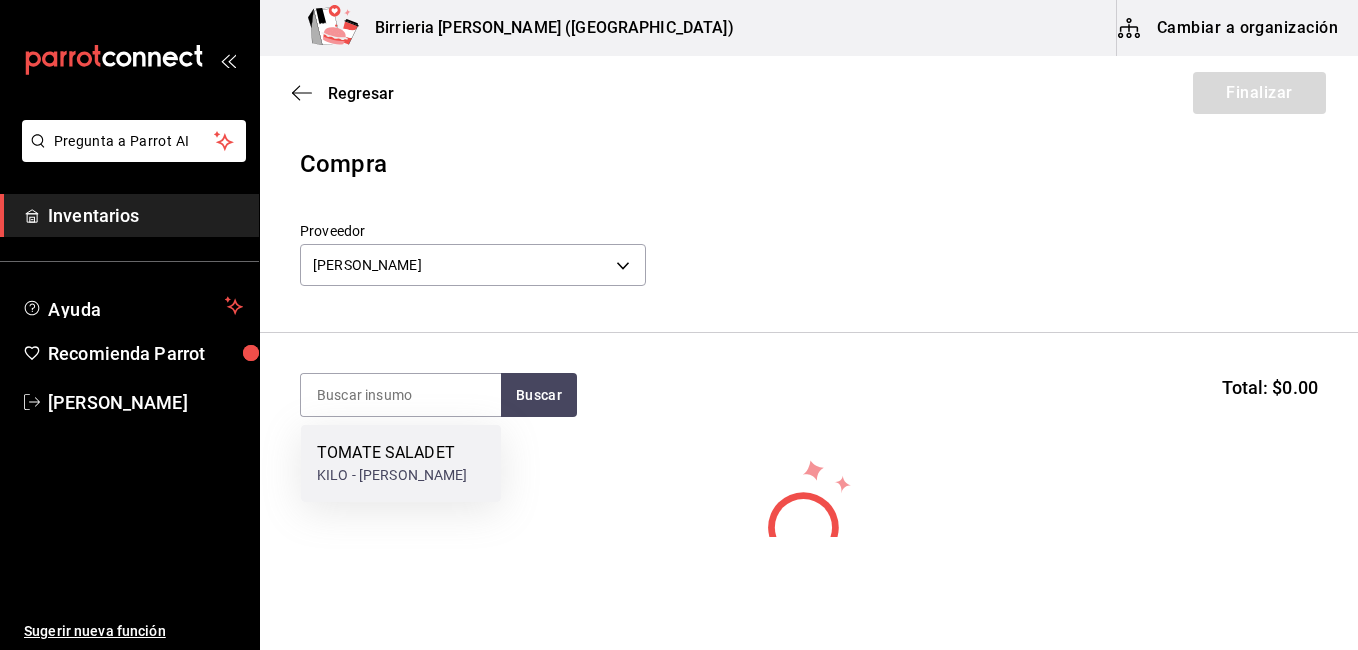 click on "KILO - TOMATES HERNANDEZ" at bounding box center (392, 475) 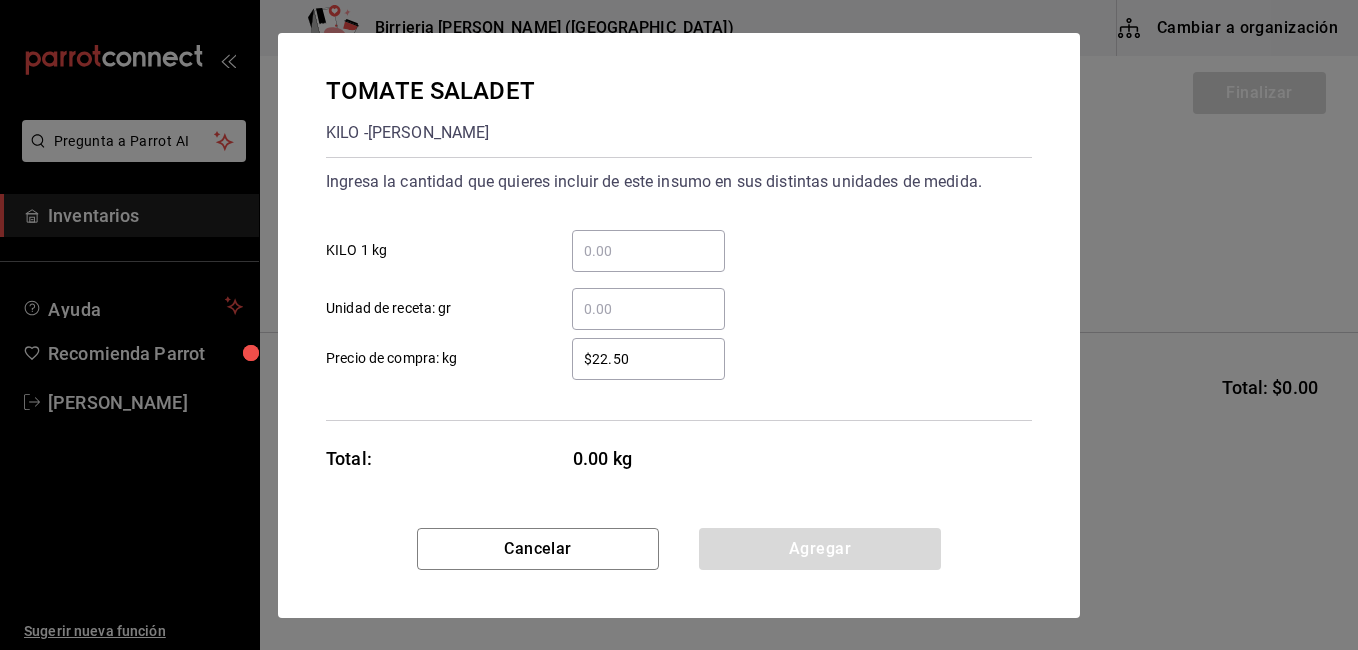 click on "​" at bounding box center (648, 251) 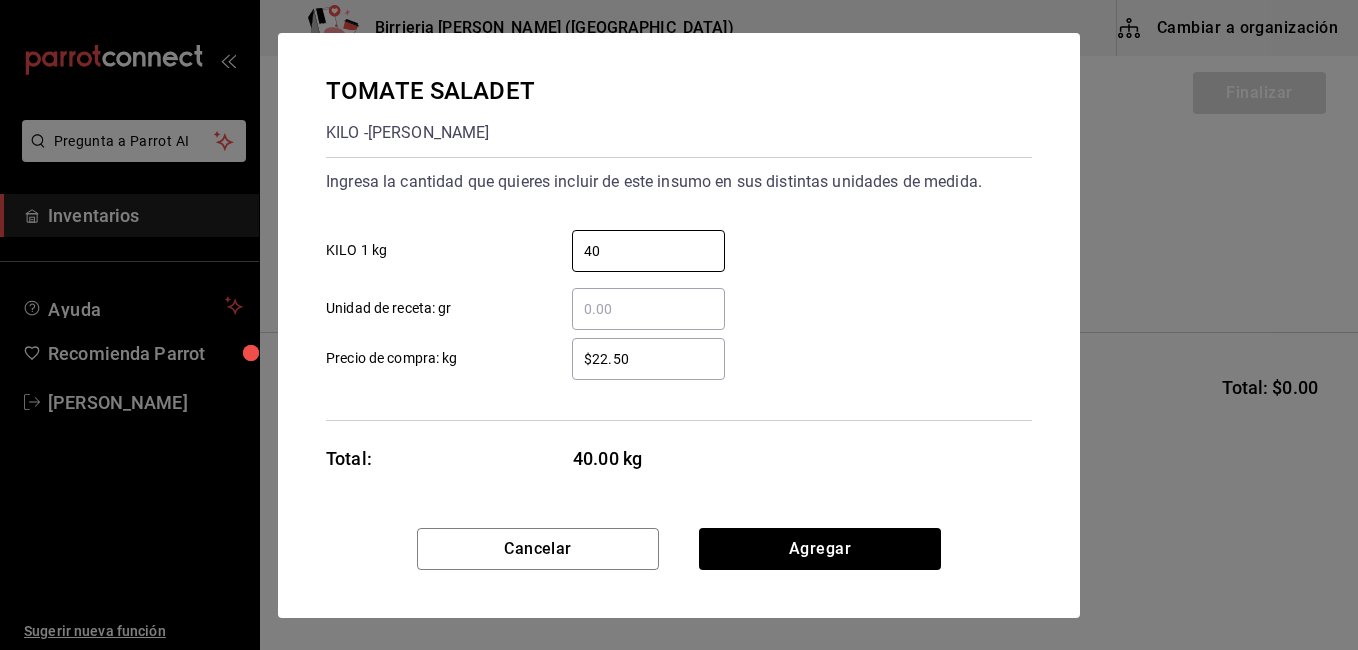 type on "40" 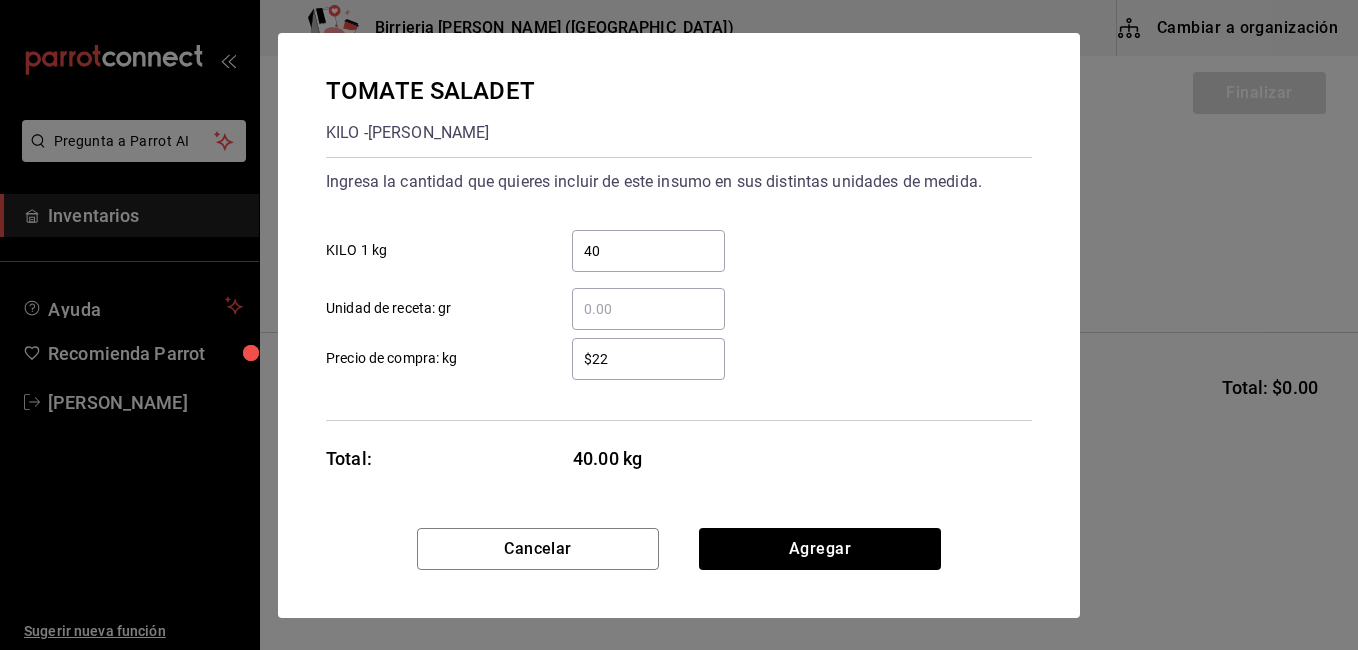 type on "$2" 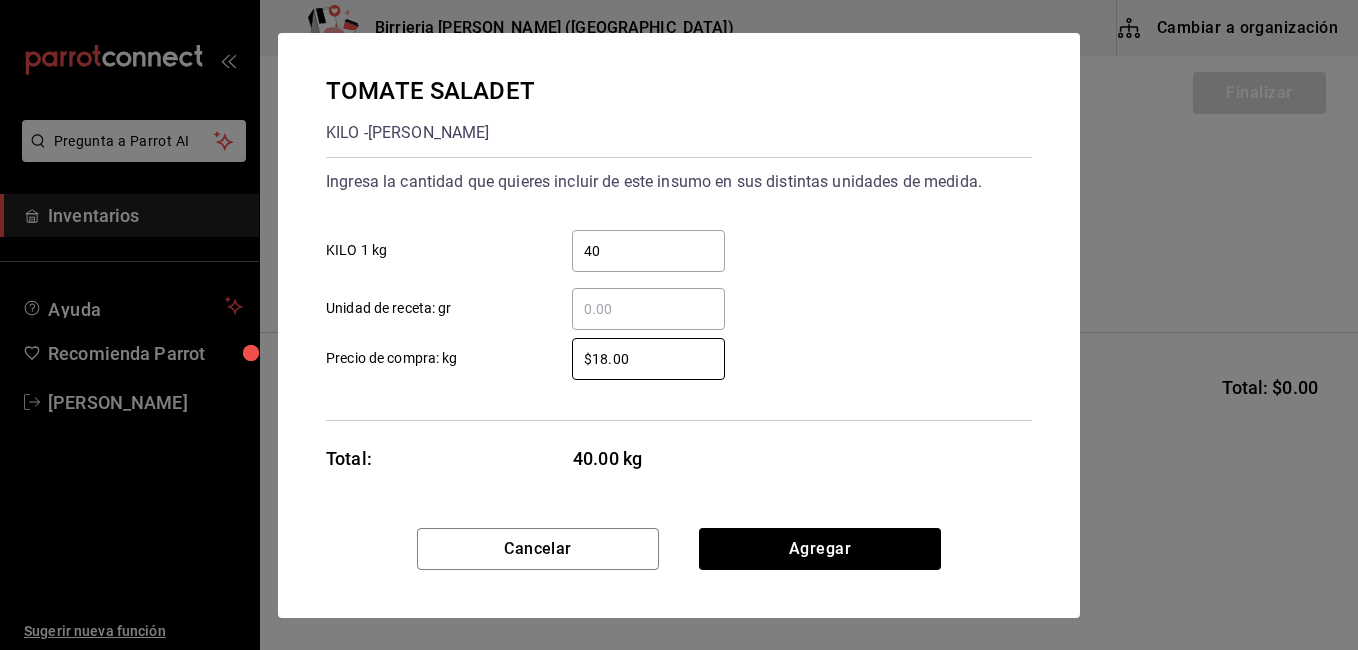 type on "$18.00" 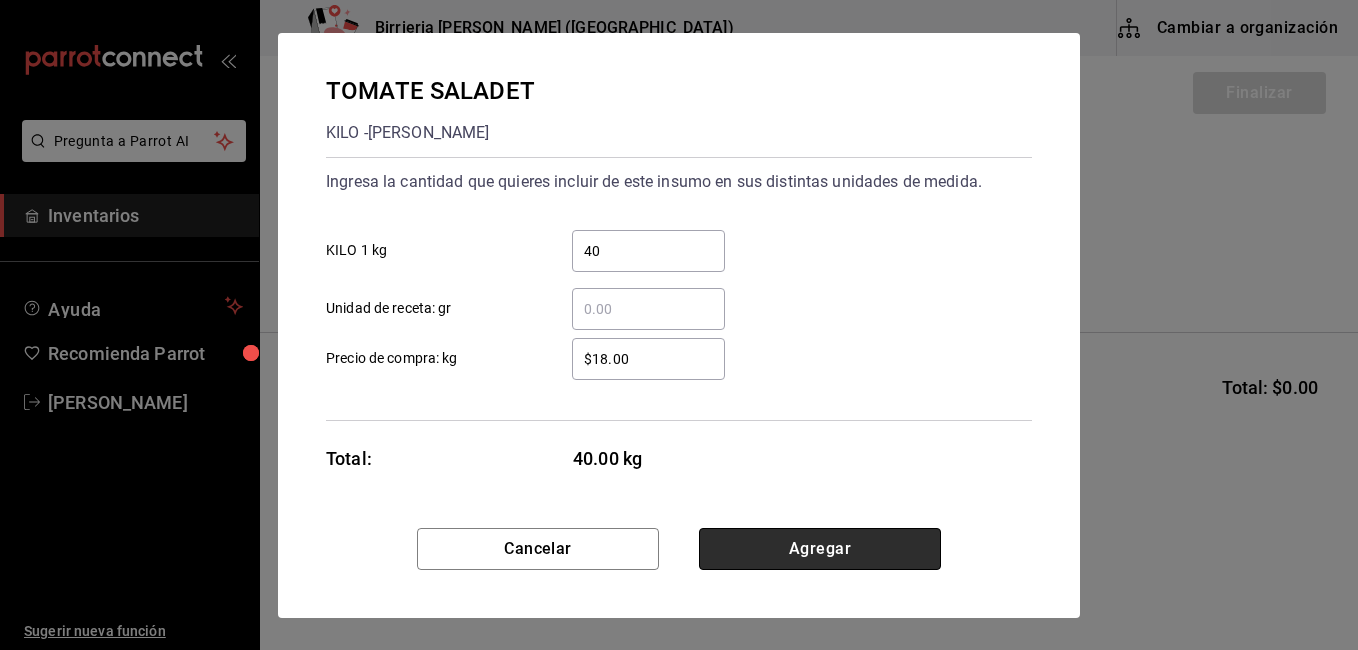 click on "Agregar" at bounding box center [820, 549] 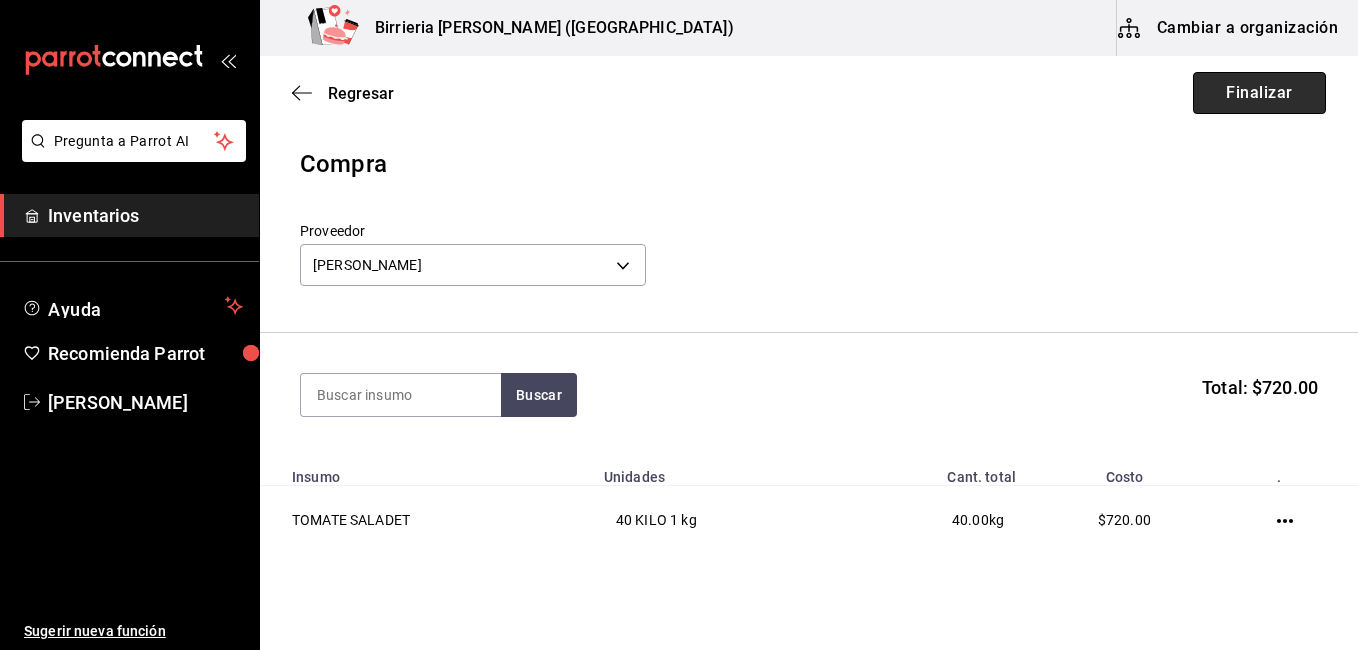 click on "Finalizar" at bounding box center [1259, 93] 